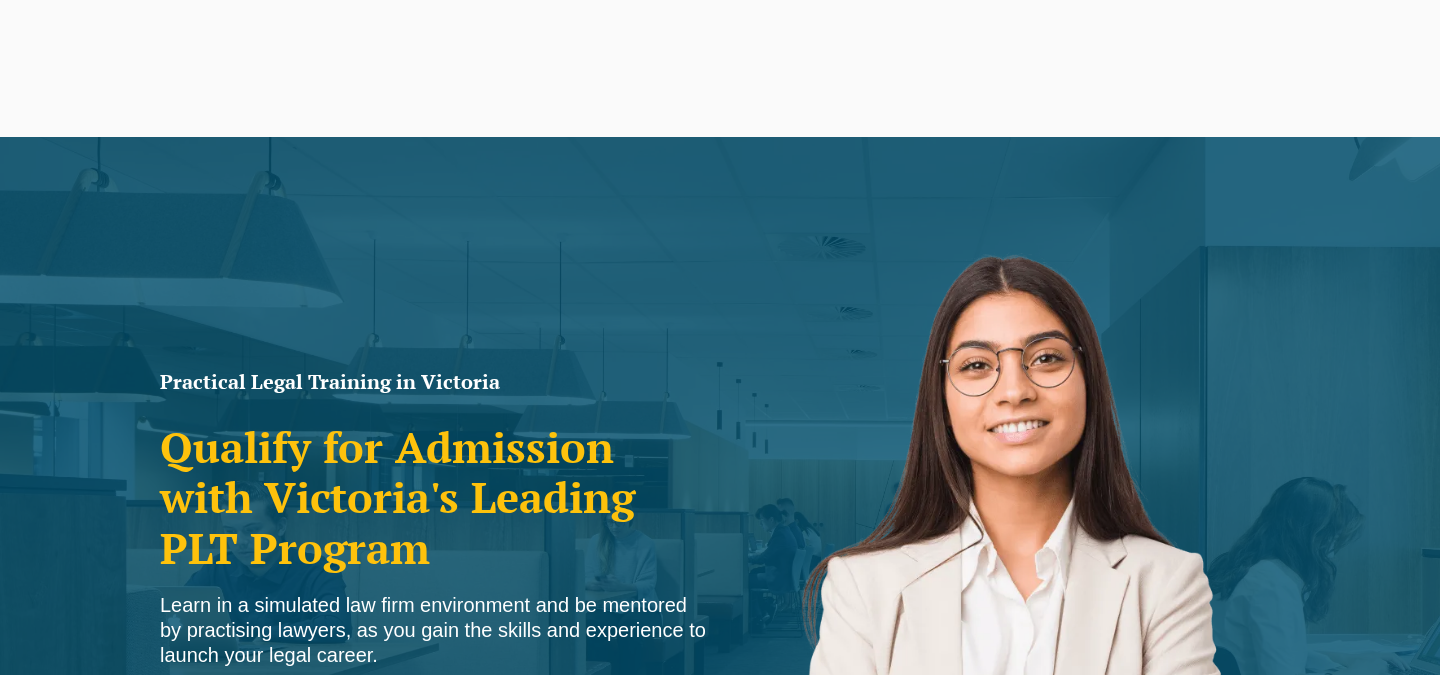 scroll, scrollTop: 1550, scrollLeft: 0, axis: vertical 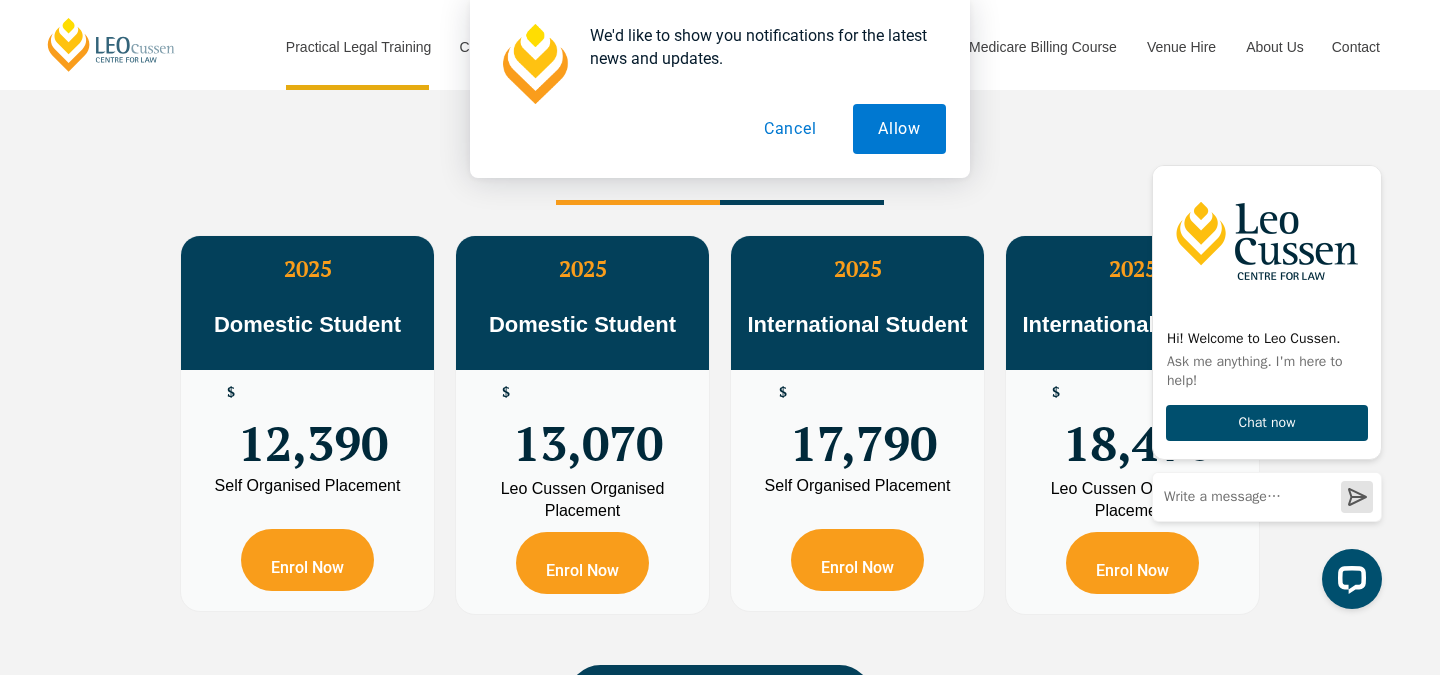 click on "2026 Fees" at bounding box center [802, 170] 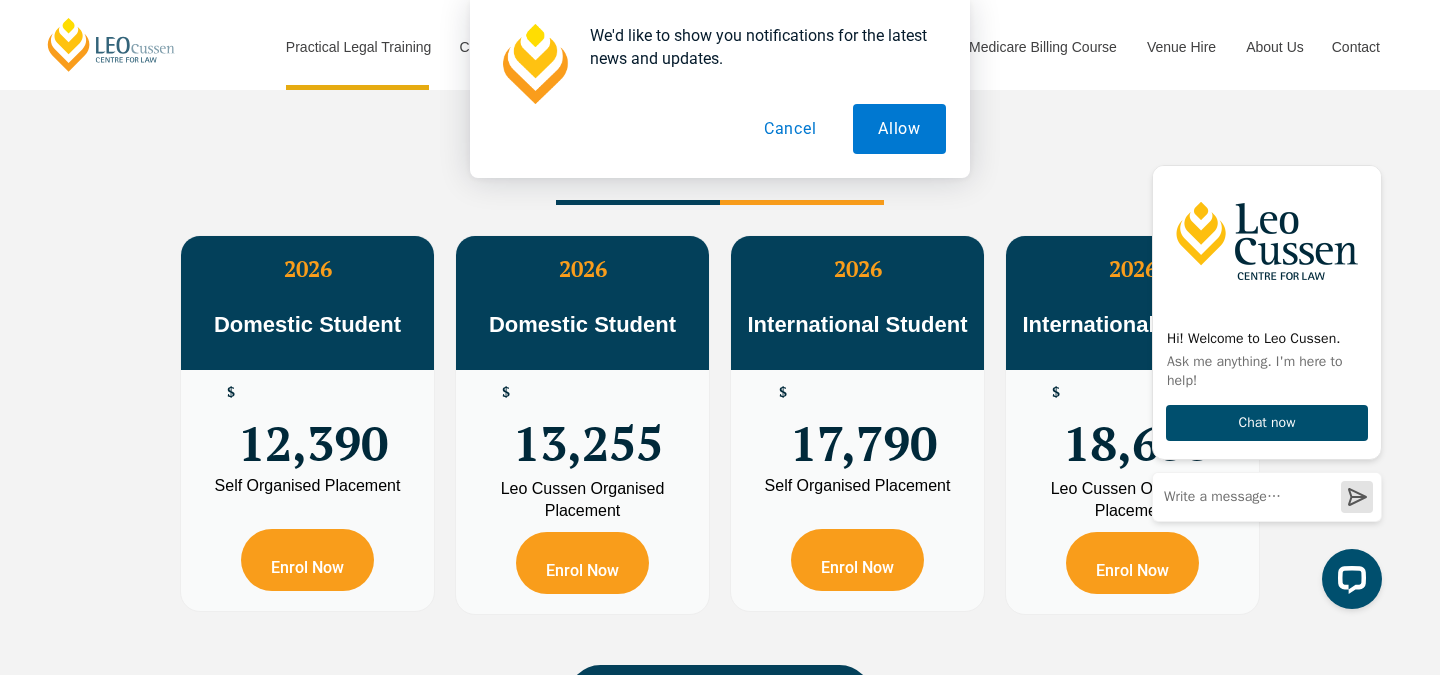 click on "2025 Fees" at bounding box center (638, 170) 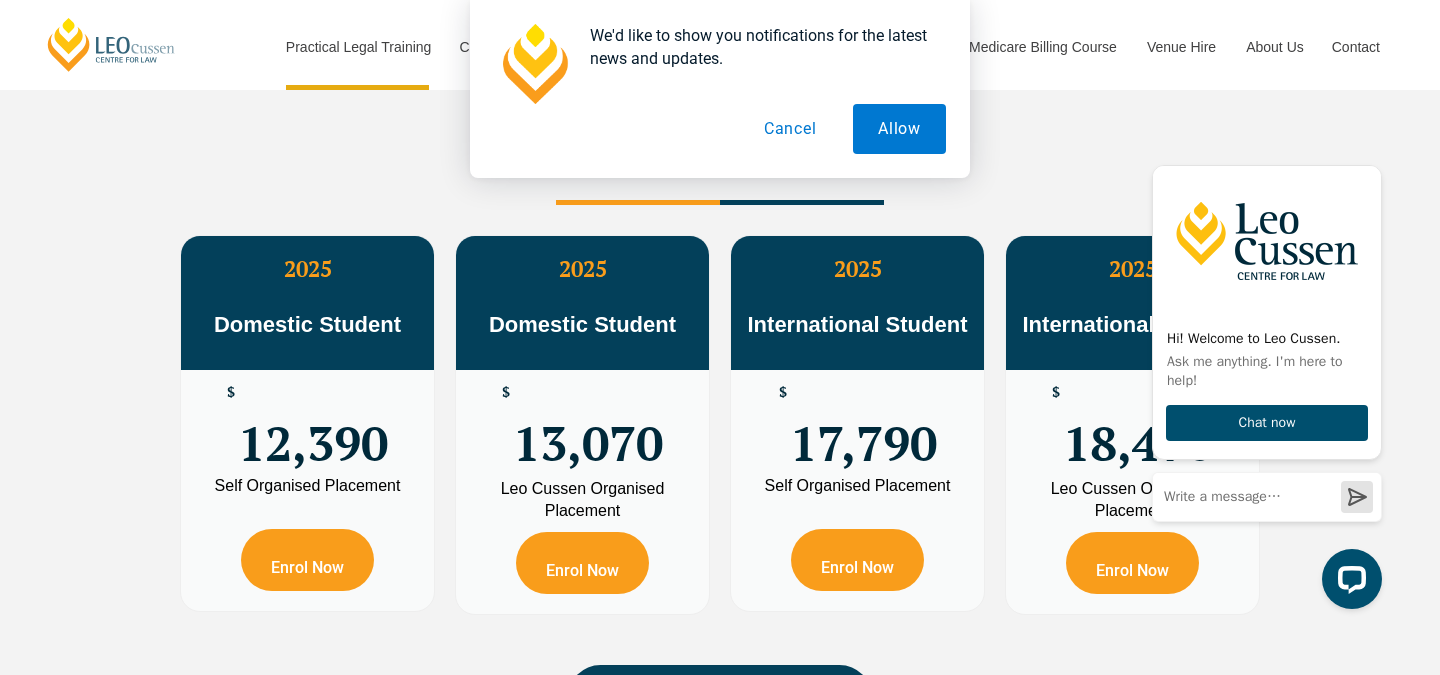 click on "2026 Fees" at bounding box center (802, 170) 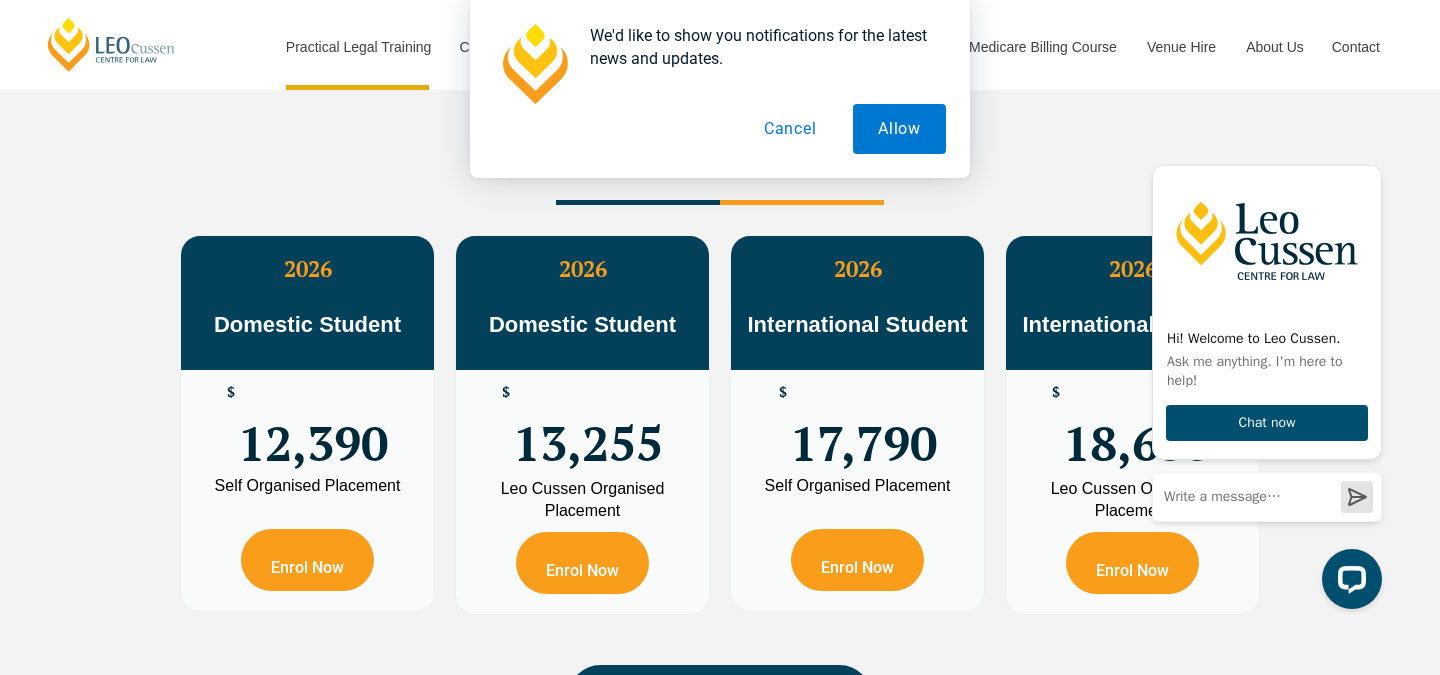 click on "2025 Fees" at bounding box center [638, 170] 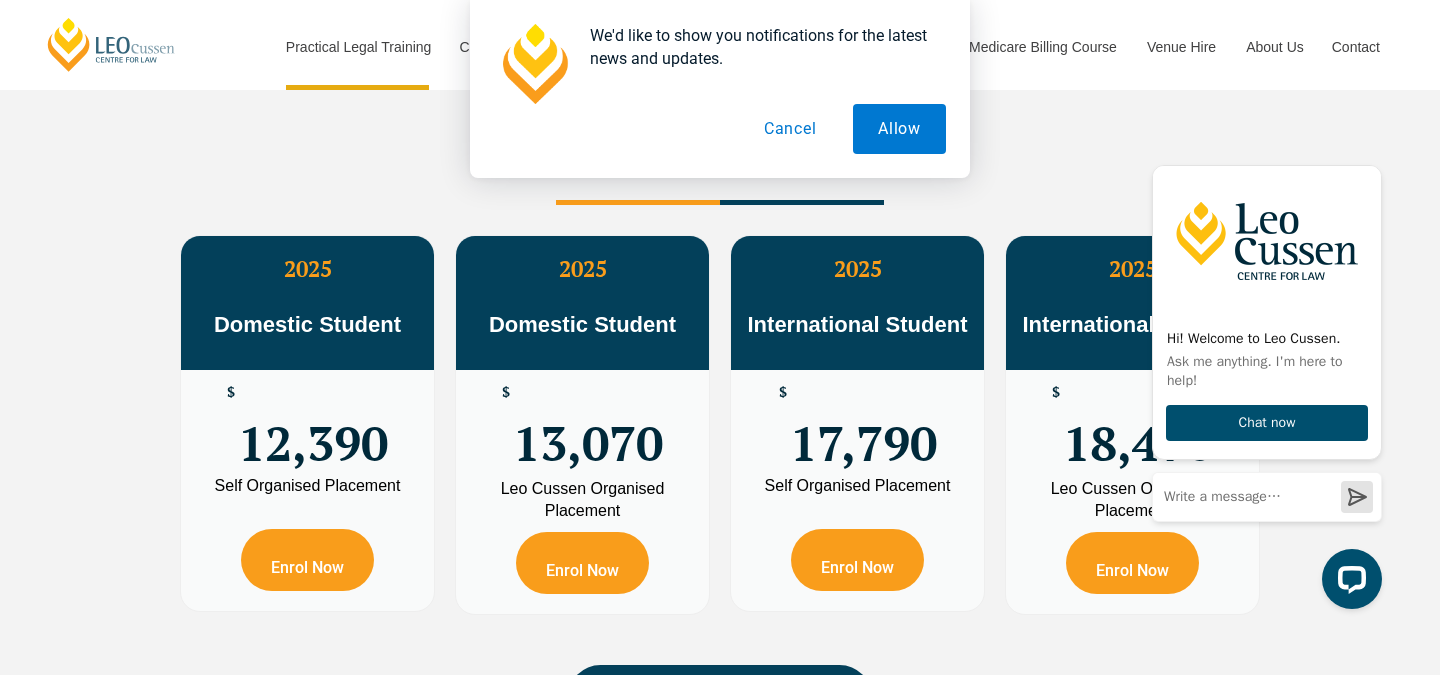 click on "2026 Fees" at bounding box center (802, 170) 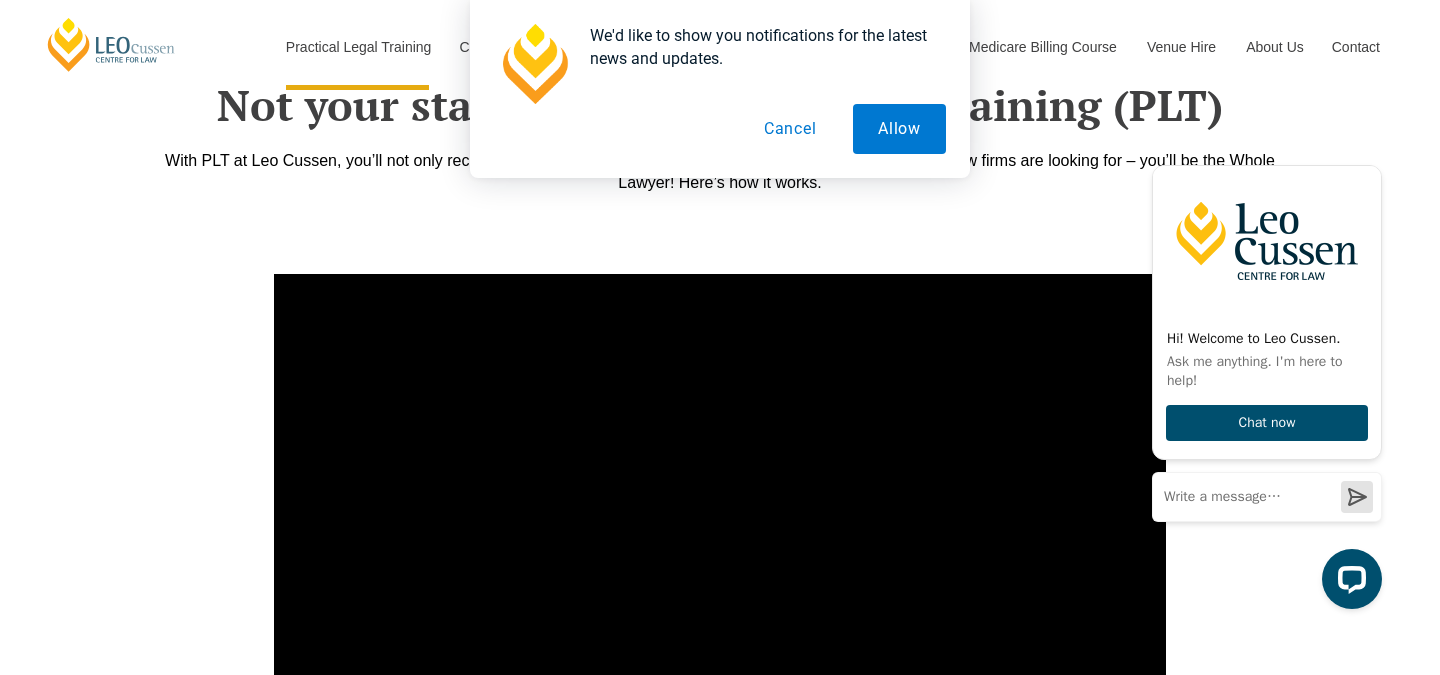 scroll, scrollTop: 6878, scrollLeft: 0, axis: vertical 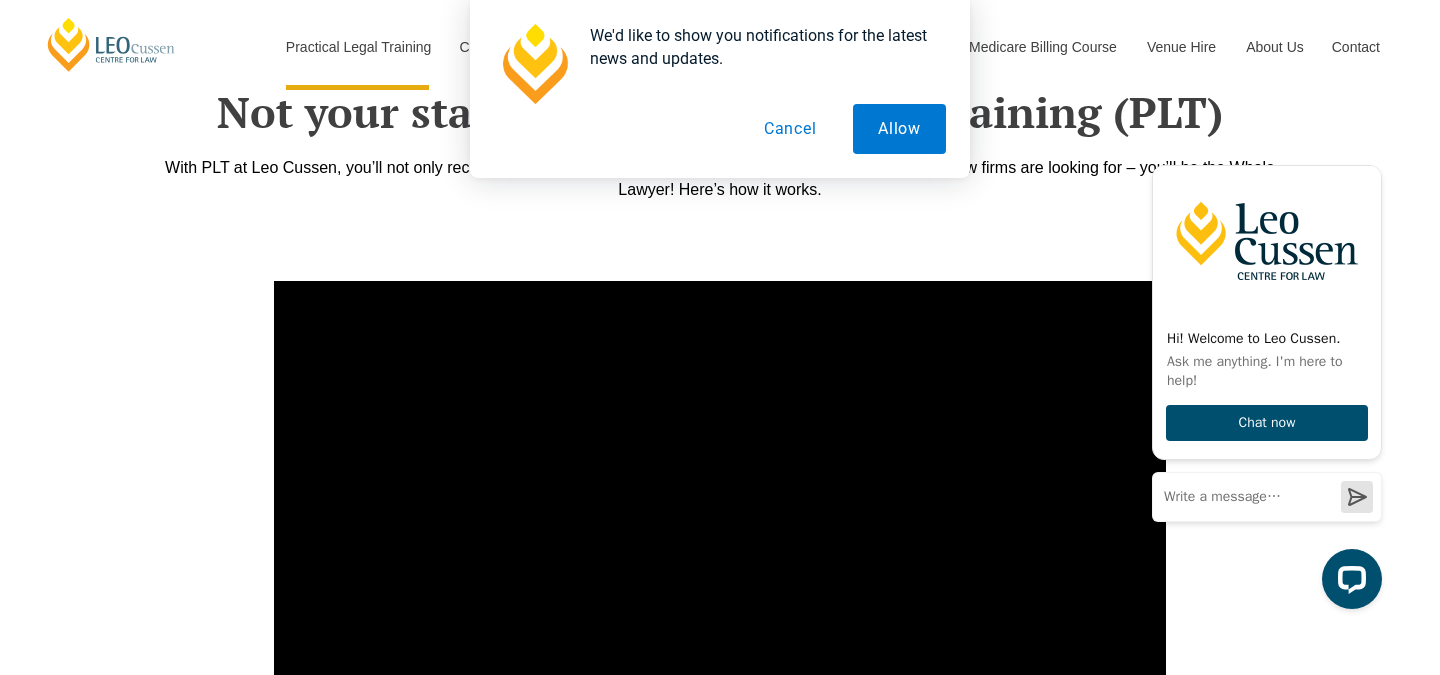 click on "Cancel" at bounding box center [790, 129] 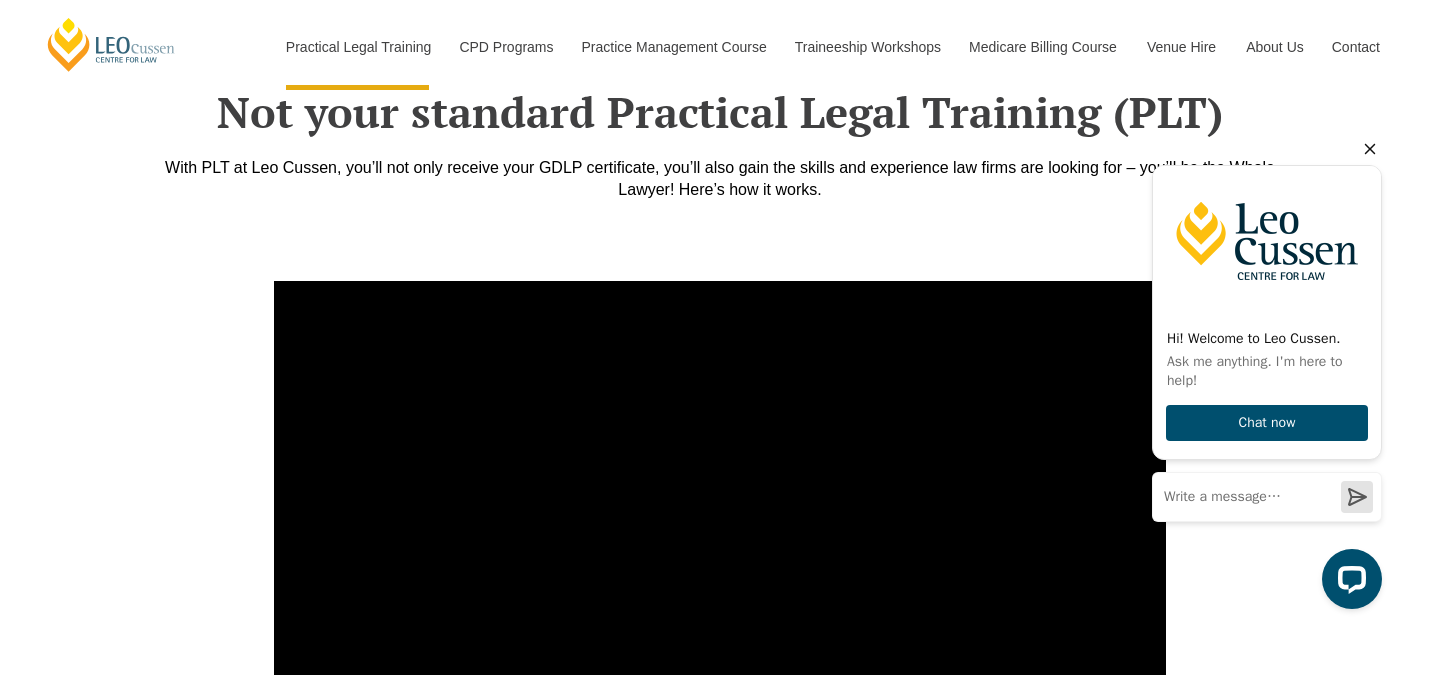 click 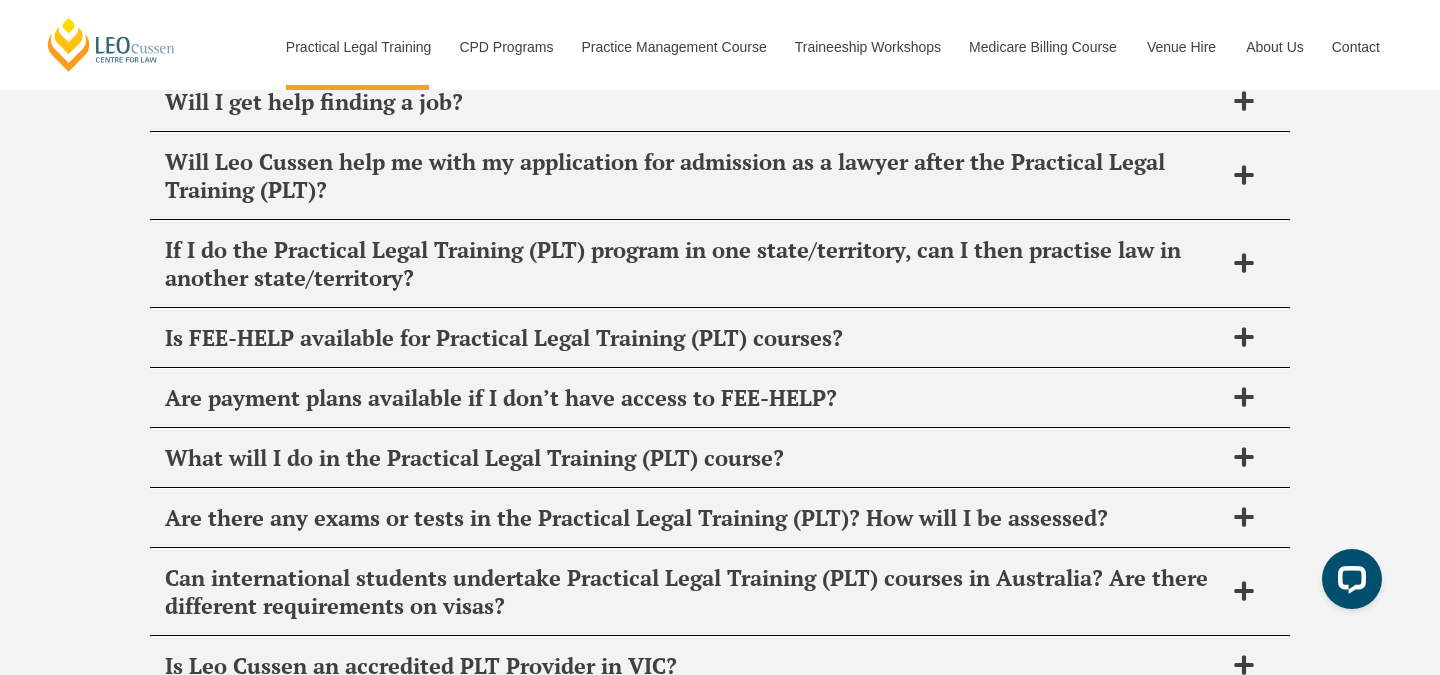 scroll, scrollTop: 9814, scrollLeft: 0, axis: vertical 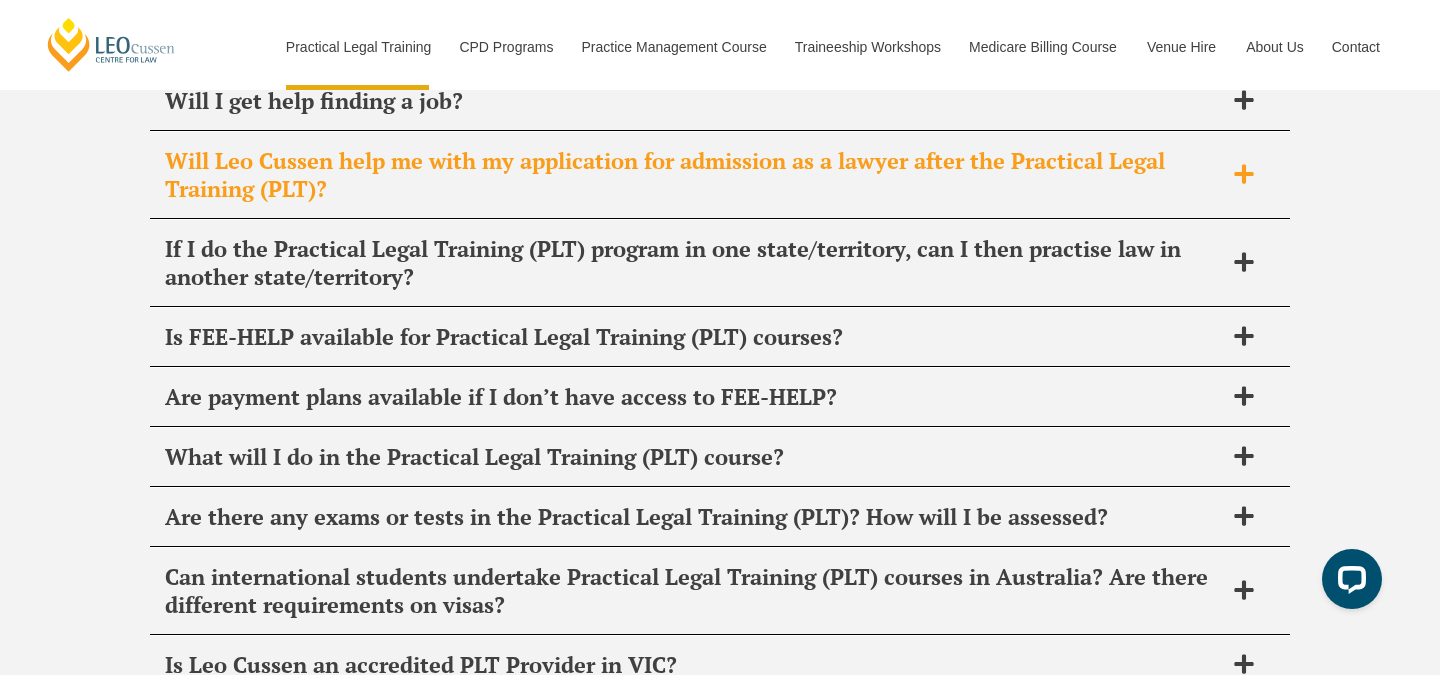 click on "Will Leo Cussen help me with my application for admission as a lawyer after the Practical Legal Training (PLT)?" at bounding box center (694, 175) 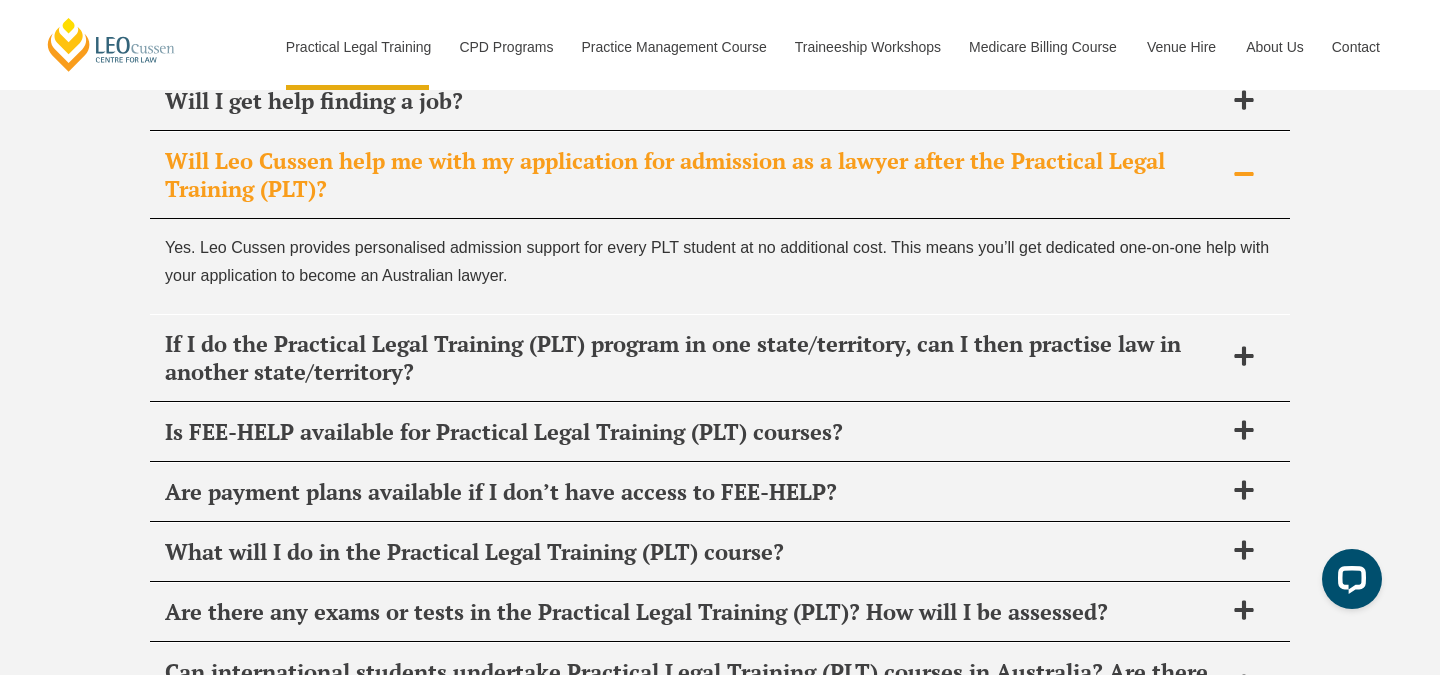 click on "Will Leo Cussen help me with my application for admission as a lawyer after the Practical Legal Training (PLT)?" at bounding box center (694, 175) 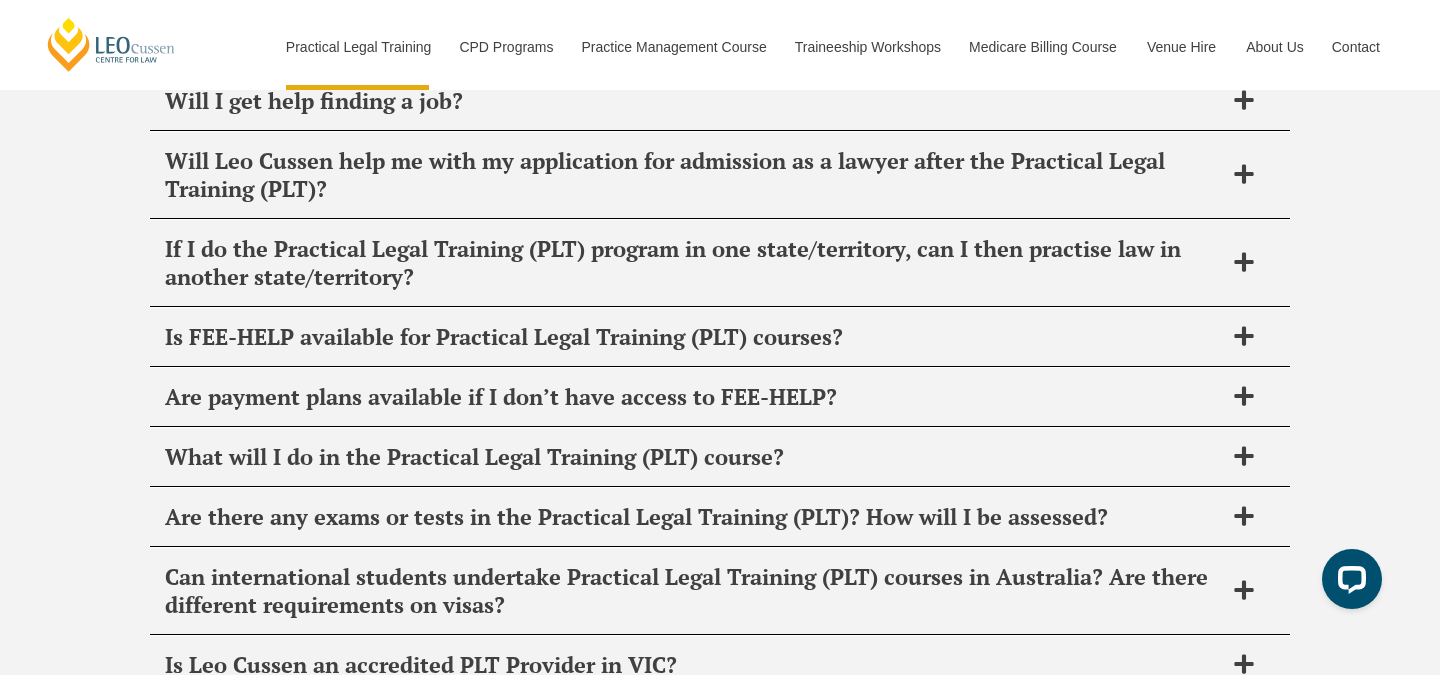 click on "FAQ's          It’s normal to have questions about Practical Legal Training (PLT) and we’re here to help you make the right choice. Check out some FAQs below to learn more about PLT at Leo Cussen.              How long does Practical Legal Training (PLT) take? Leo Cussen’s PLT course can be completed full-time or part-time. Full-time PLT takes 20 weeks plus professional placement. Part-time PLT takes 30 weeks plus professional placement. Professional placement runs for 15 days, and there are options to complete this concurrently with your PLT coursework     Is Practical Legal Training (PLT) compulsory? Yes – in most cases, completing a PLT (or equivalent course) is a compulsory step before seeking admission as a legal practitioner. PLT is generally started after you’ve completed your degree, or in some cases, beforehand, when you only have two elective subjects left to do in your studies.     When can I start the Practical Legal Training (PLT)?         Are there days that require attendance?" at bounding box center (720, 205) 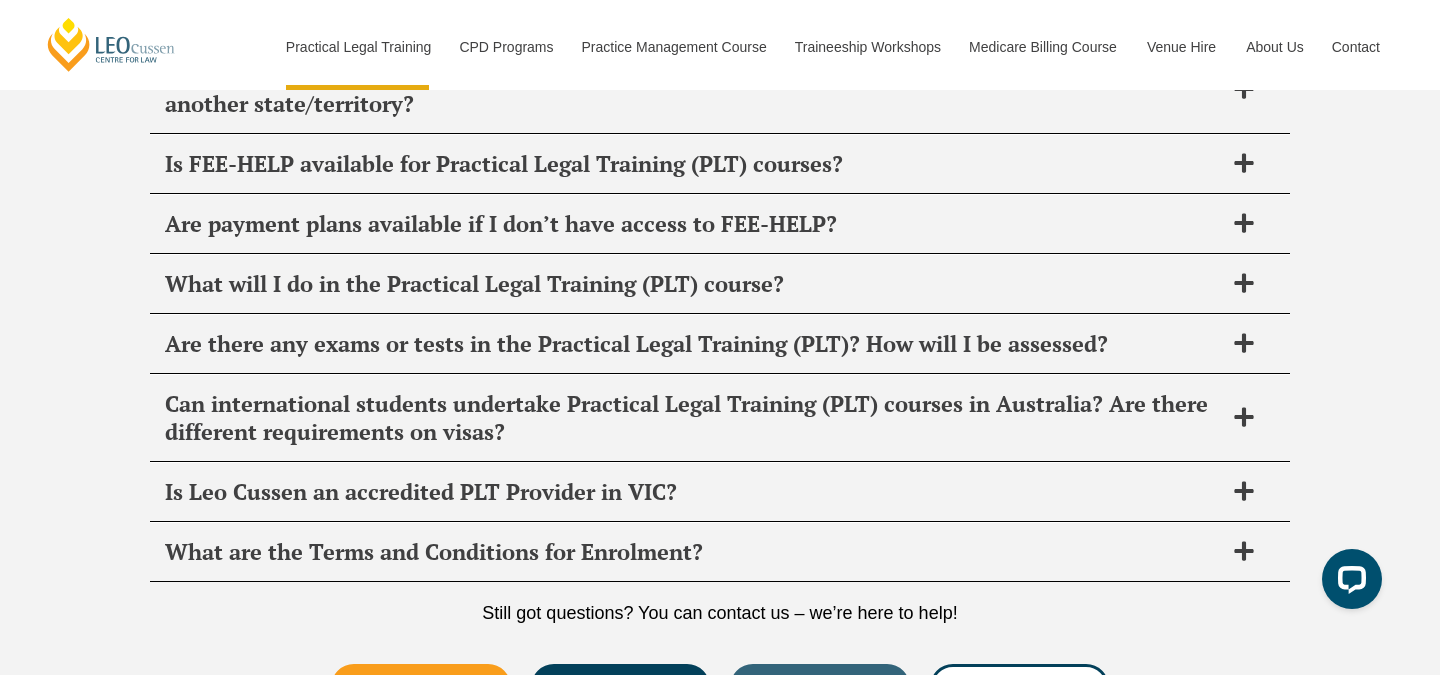 scroll, scrollTop: 9988, scrollLeft: 0, axis: vertical 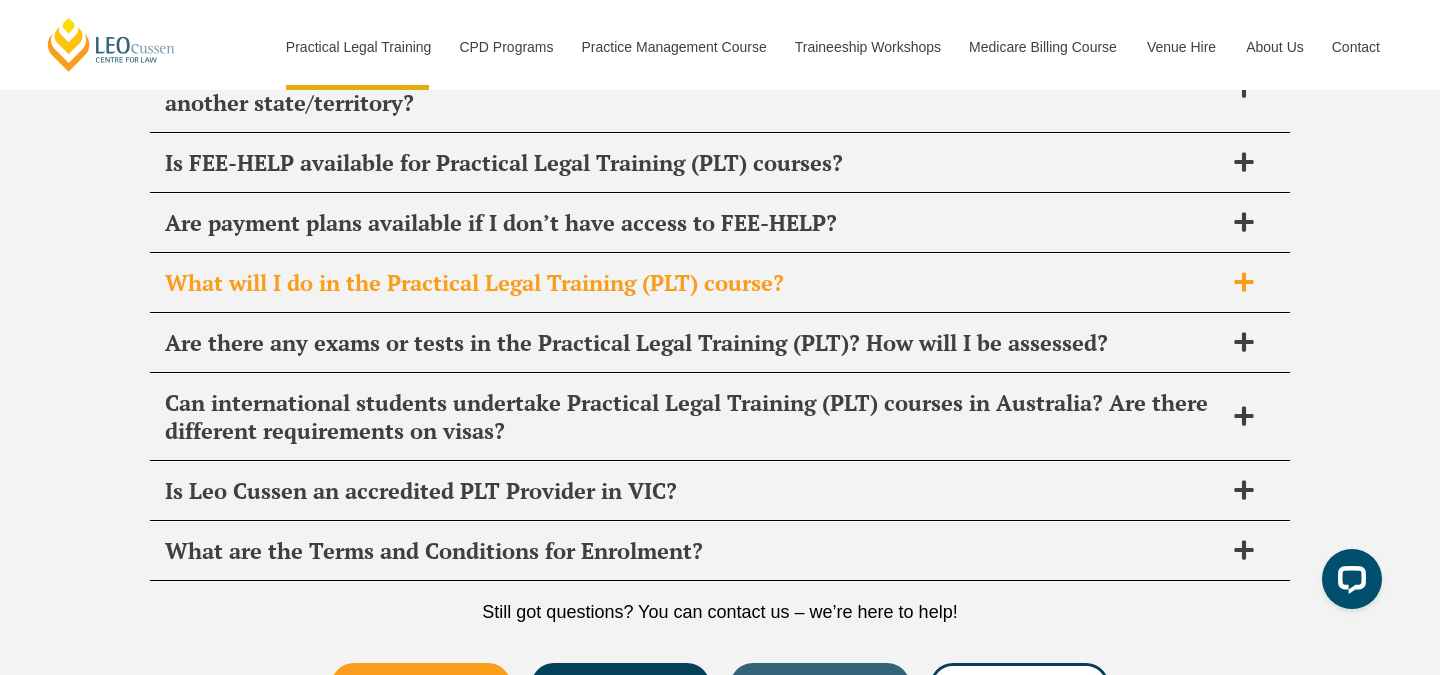 click on "What will I do in the Practical Legal Training (PLT) course?" at bounding box center [694, 283] 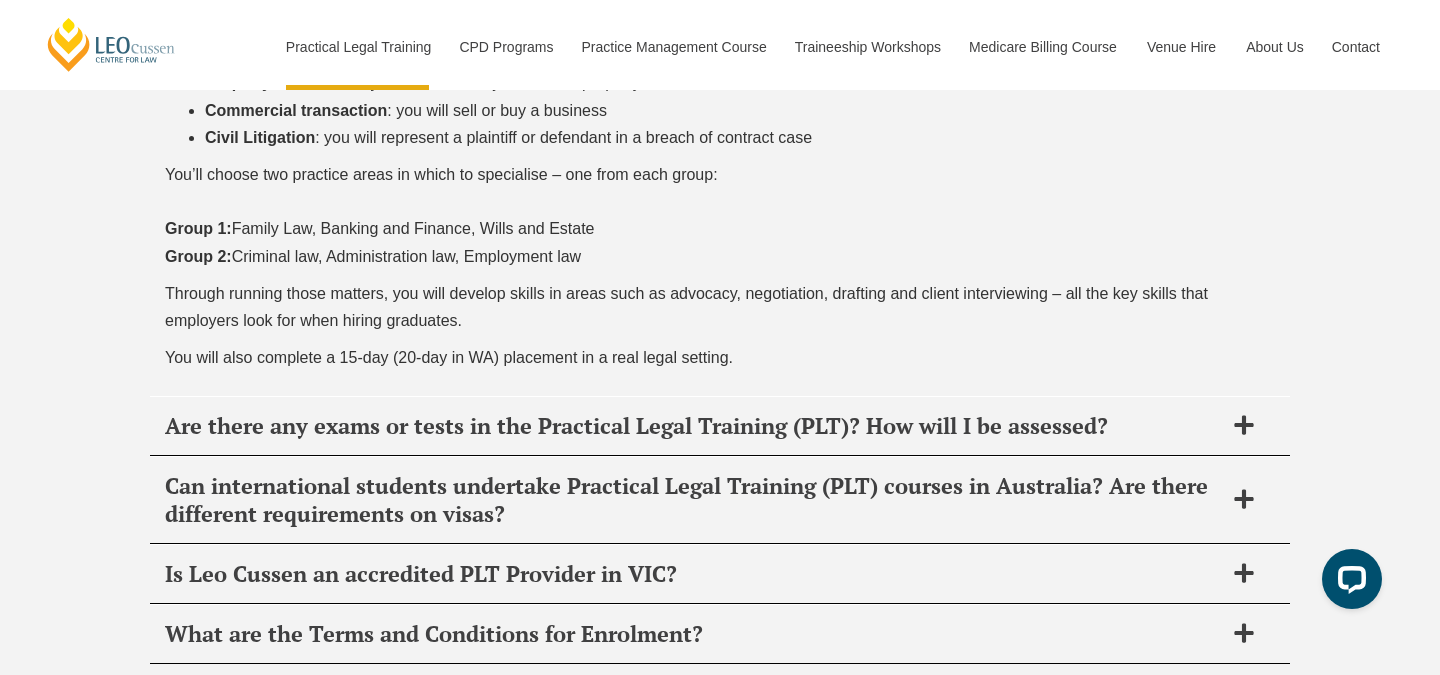 scroll, scrollTop: 10405, scrollLeft: 0, axis: vertical 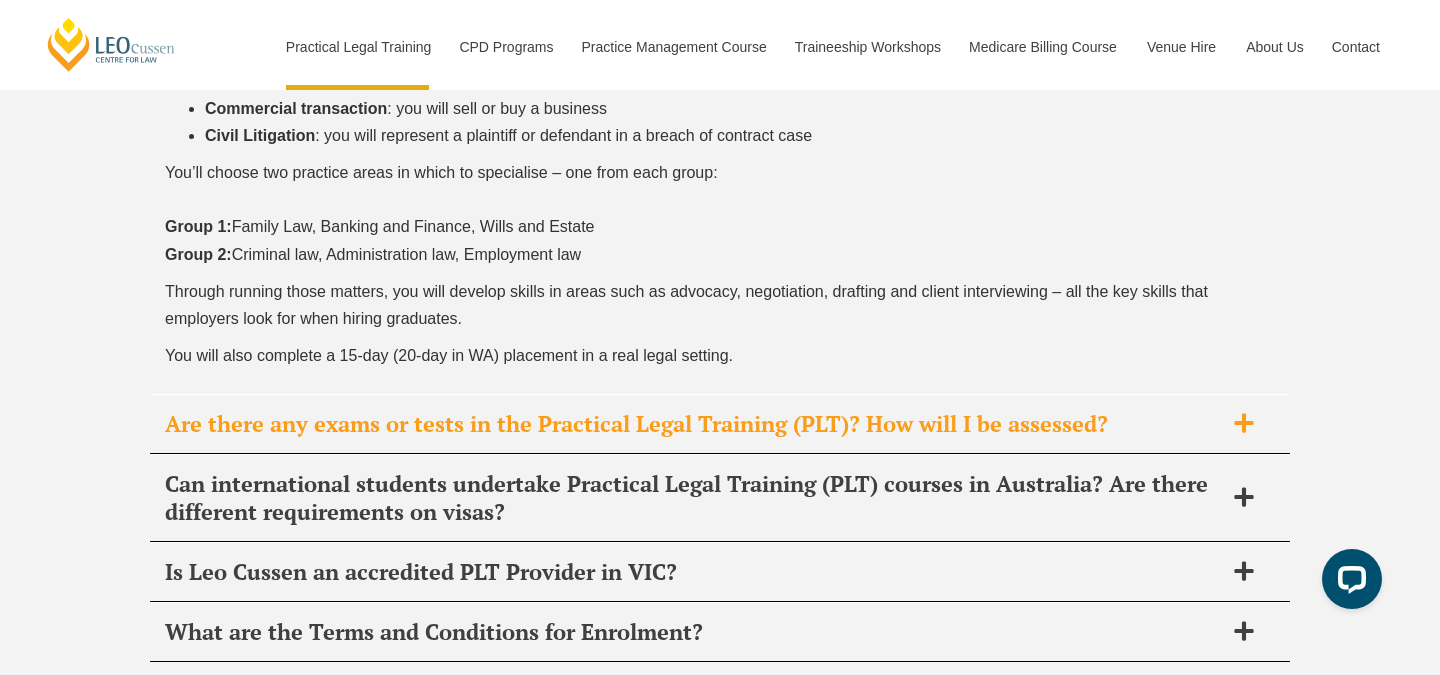 click on "Are there any exams or tests in the Practical Legal Training (PLT)? How will I be assessed?" at bounding box center [694, 424] 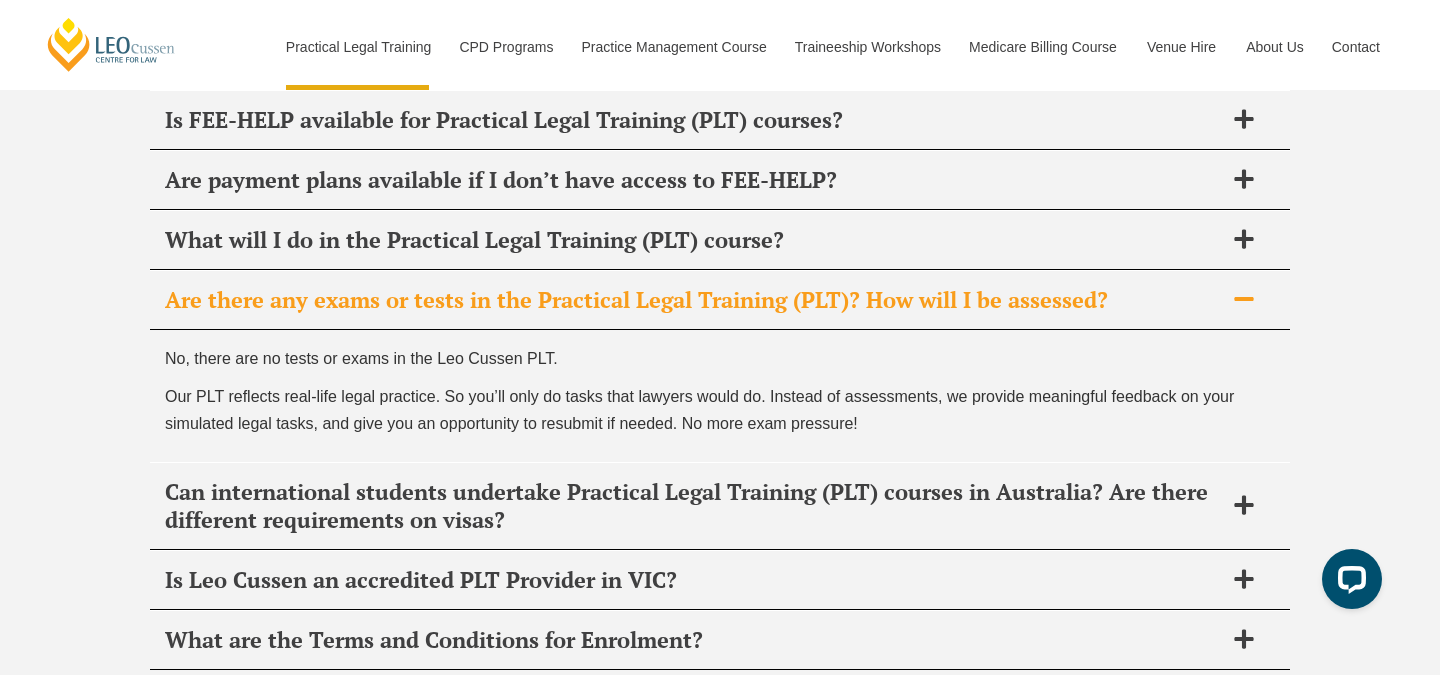 scroll, scrollTop: 9990, scrollLeft: 0, axis: vertical 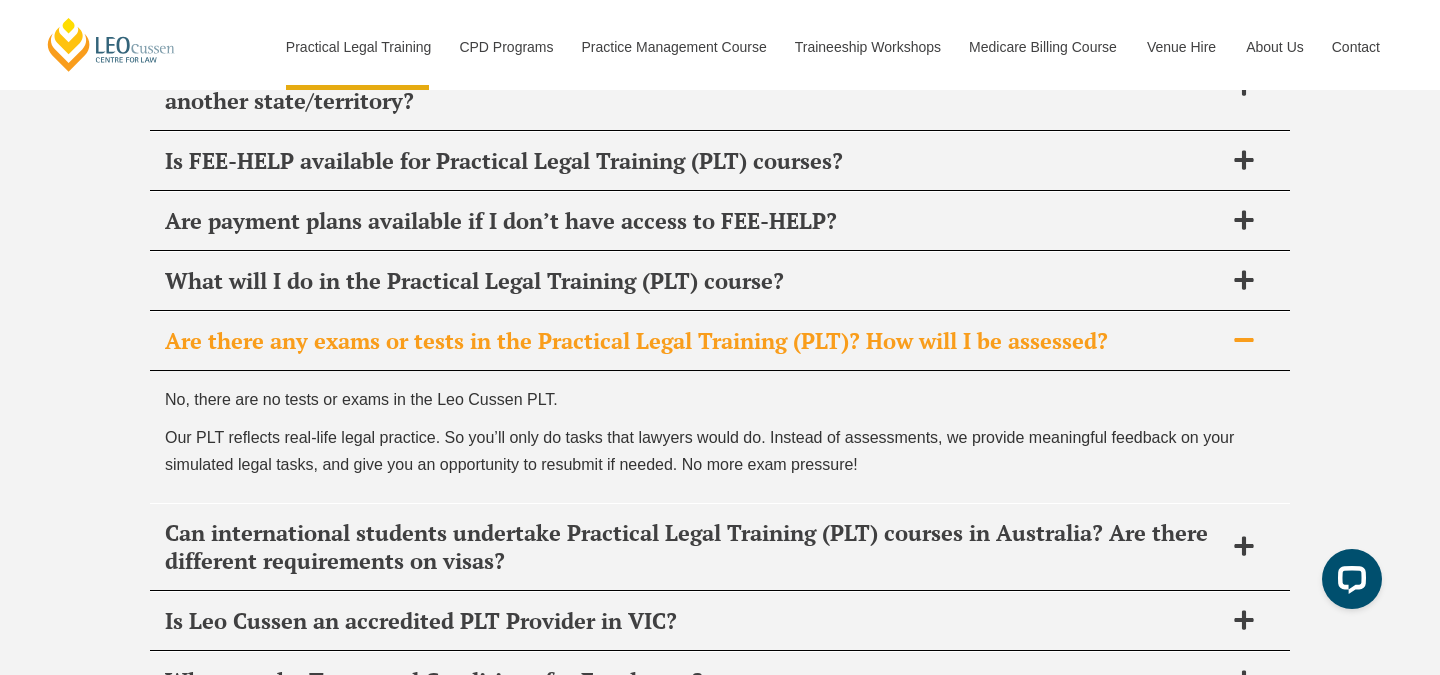 click on "Are there any exams or tests in the Practical Legal Training (PLT)? How will I be assessed?" at bounding box center (694, 341) 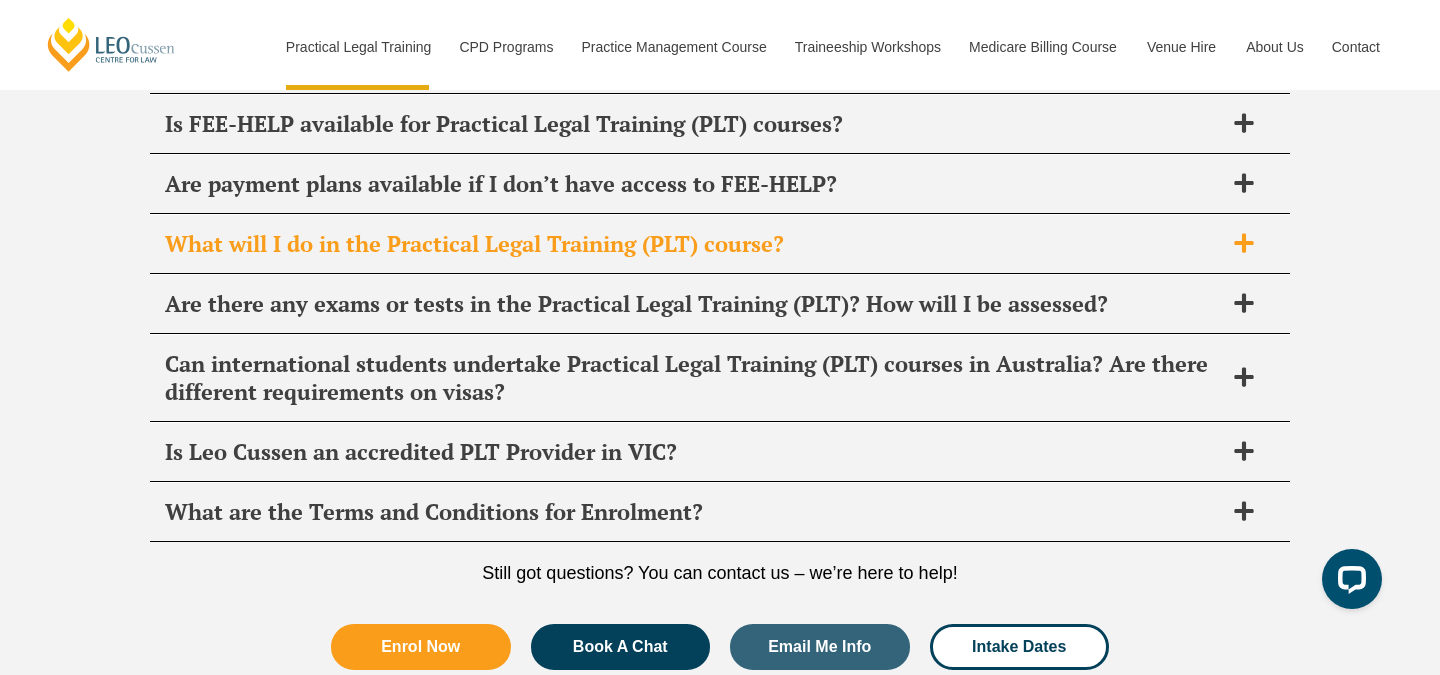 scroll, scrollTop: 10042, scrollLeft: 0, axis: vertical 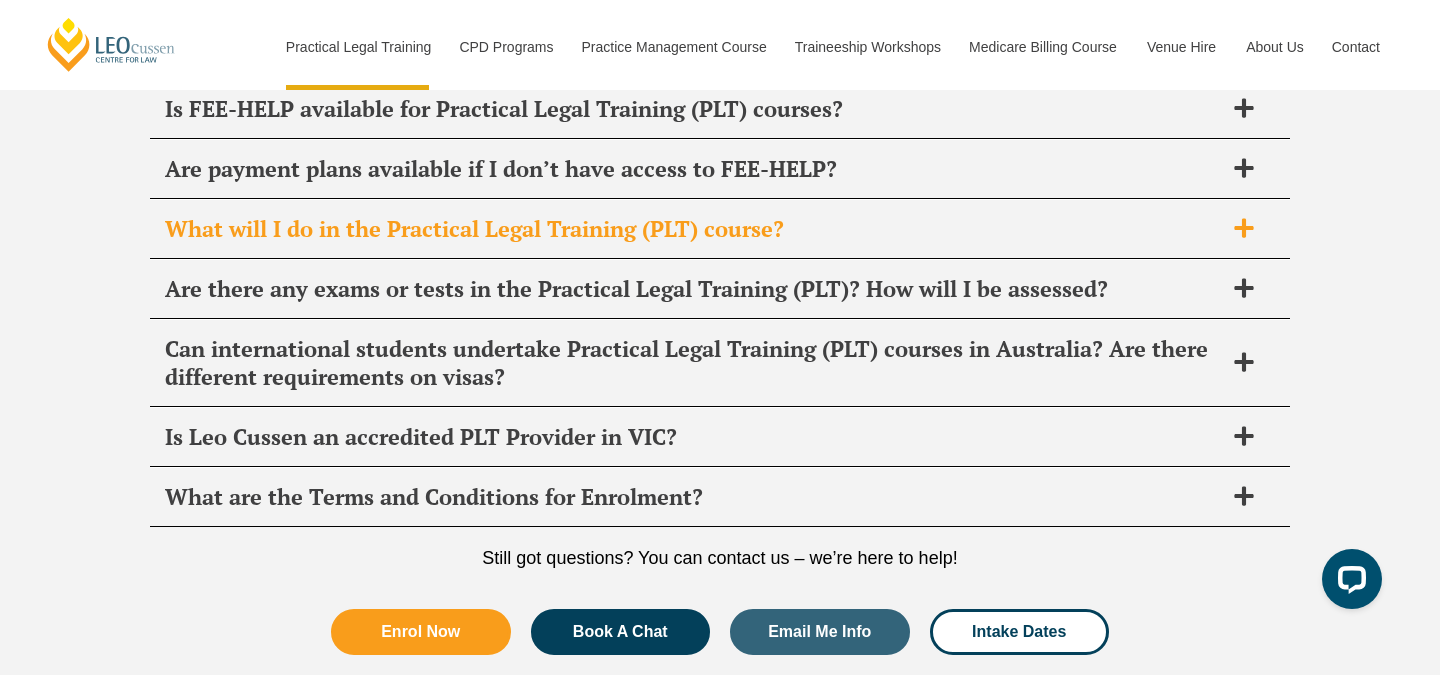 click on "What will I do in the Practical Legal Training (PLT) course?" at bounding box center [720, 229] 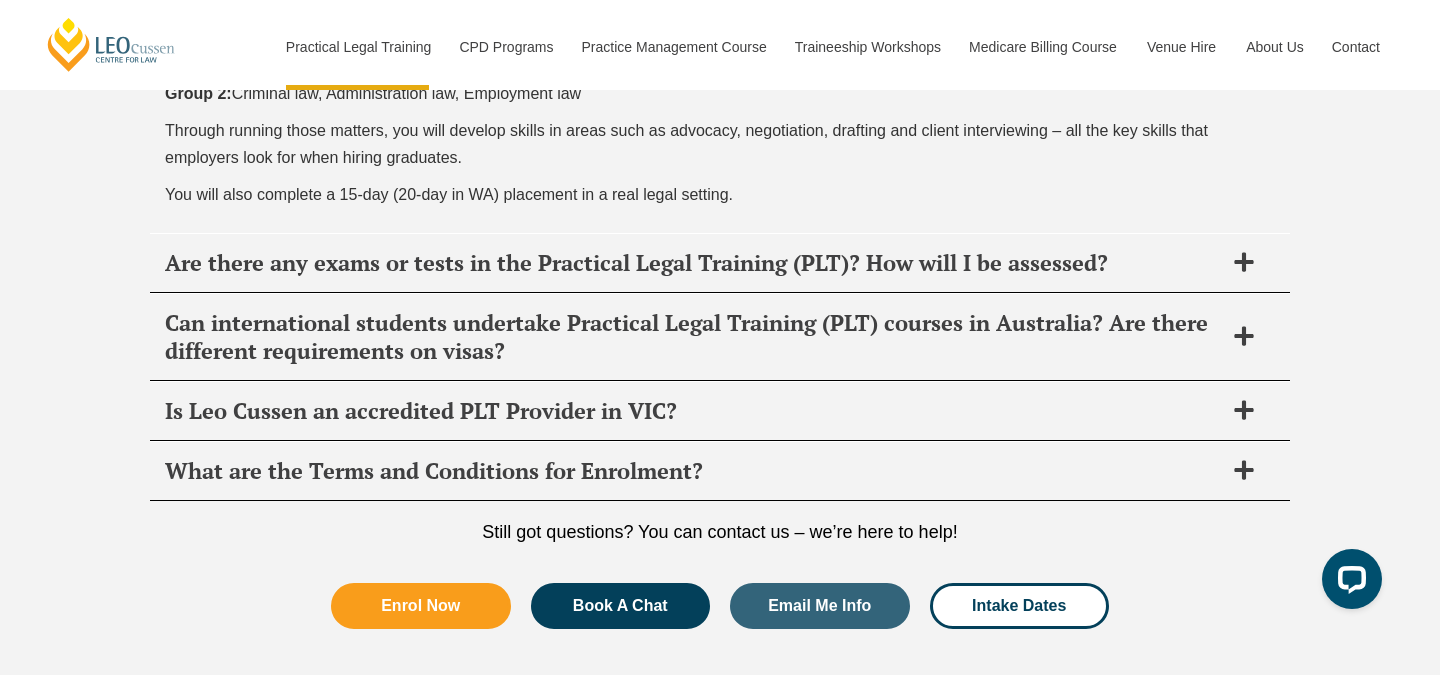 scroll, scrollTop: 10584, scrollLeft: 0, axis: vertical 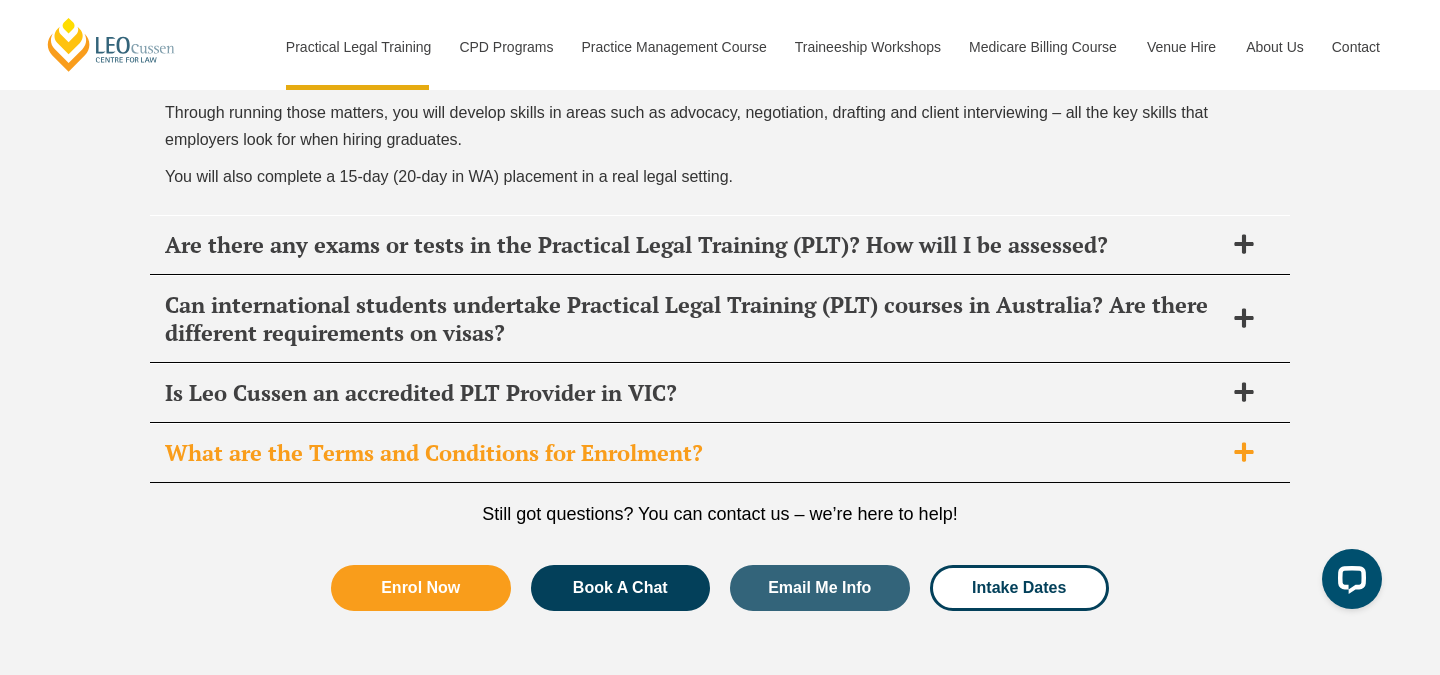 click on "What are the Terms and Conditions for Enrolment?" at bounding box center [694, 453] 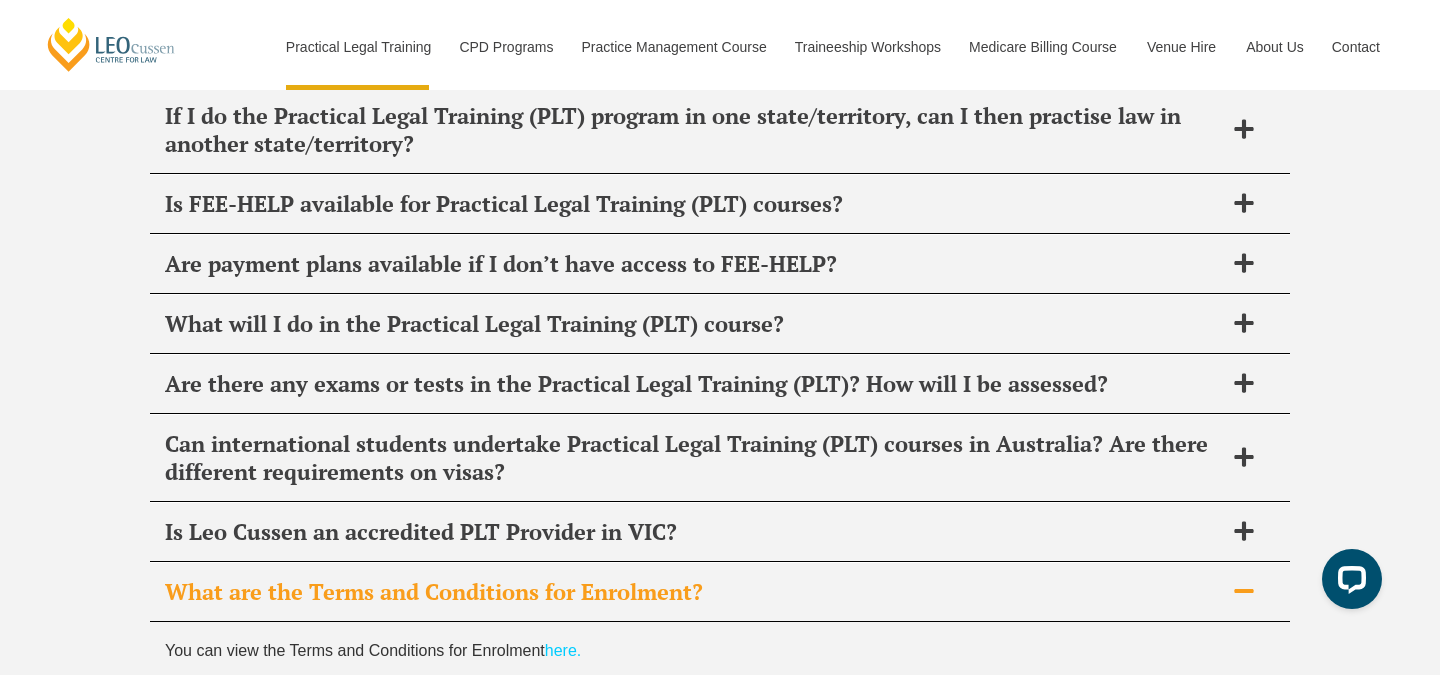 scroll, scrollTop: 9779, scrollLeft: 0, axis: vertical 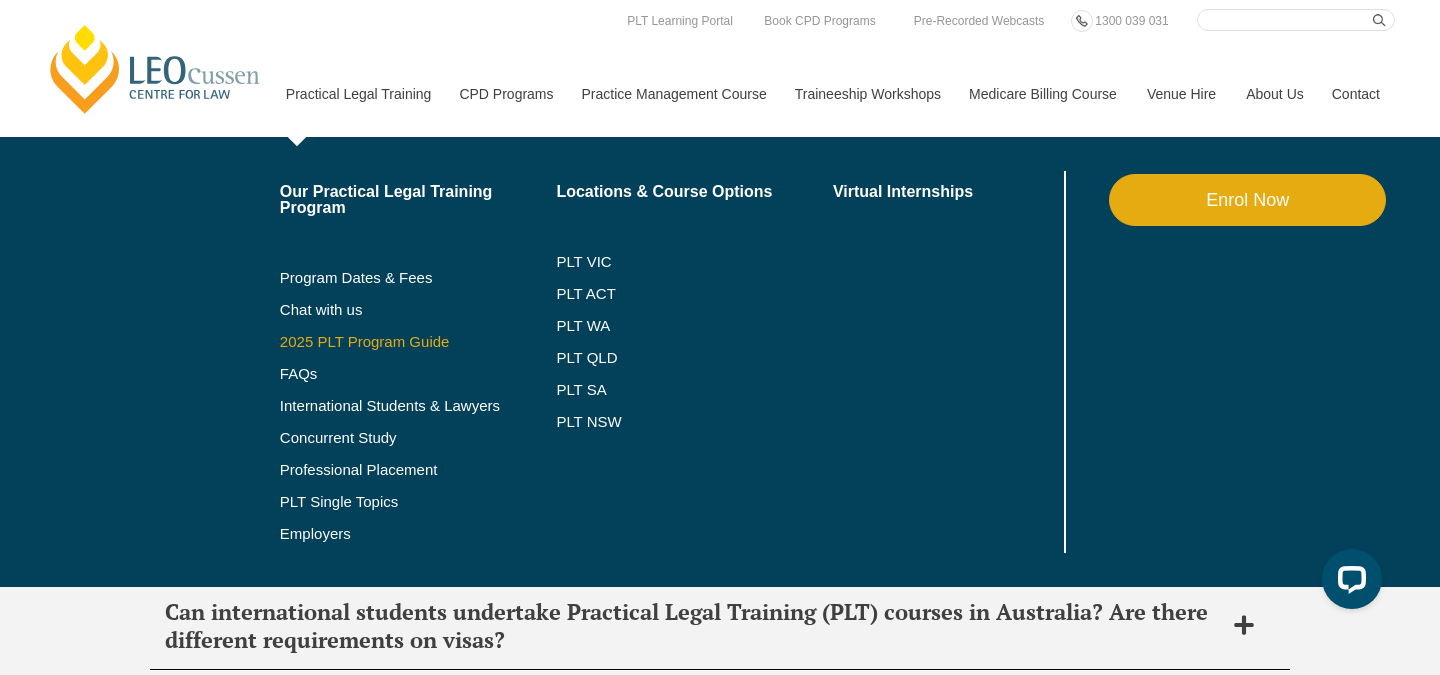 click on "2025 PLT Program Guide" at bounding box center [393, 342] 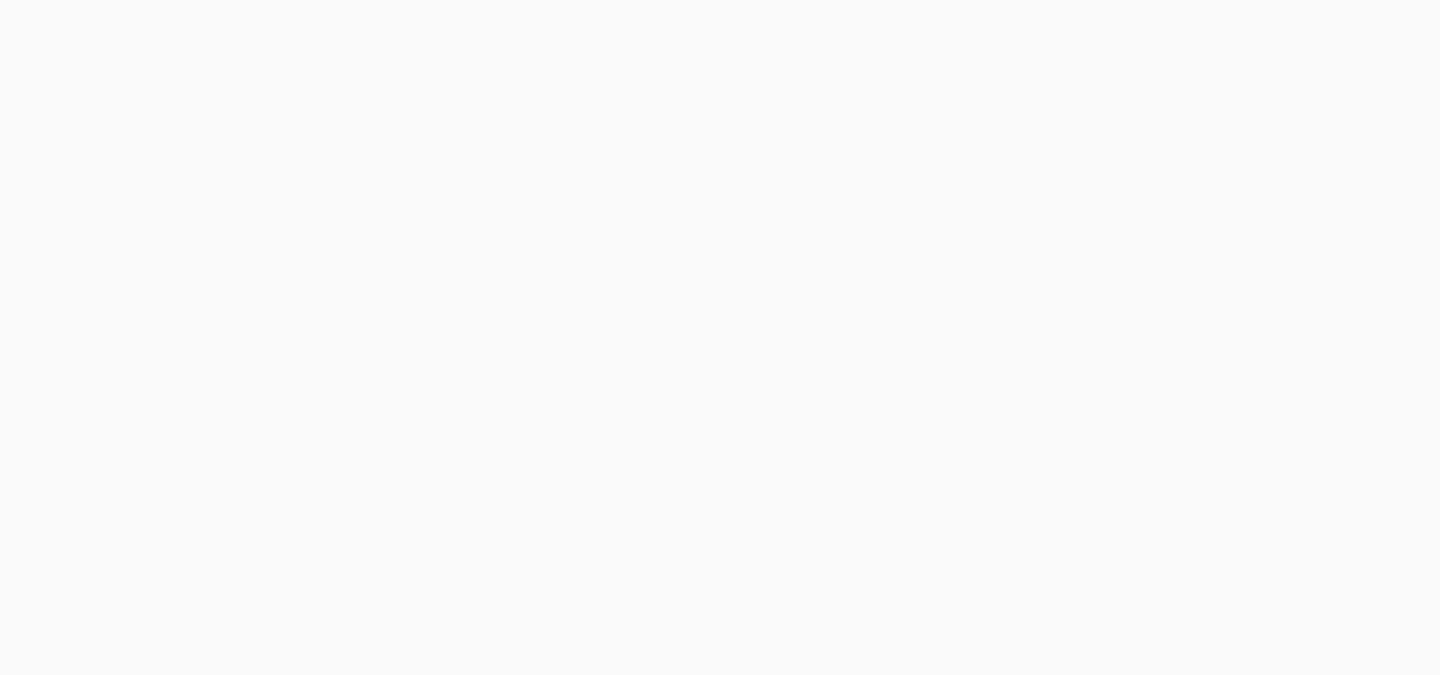 scroll, scrollTop: 0, scrollLeft: 0, axis: both 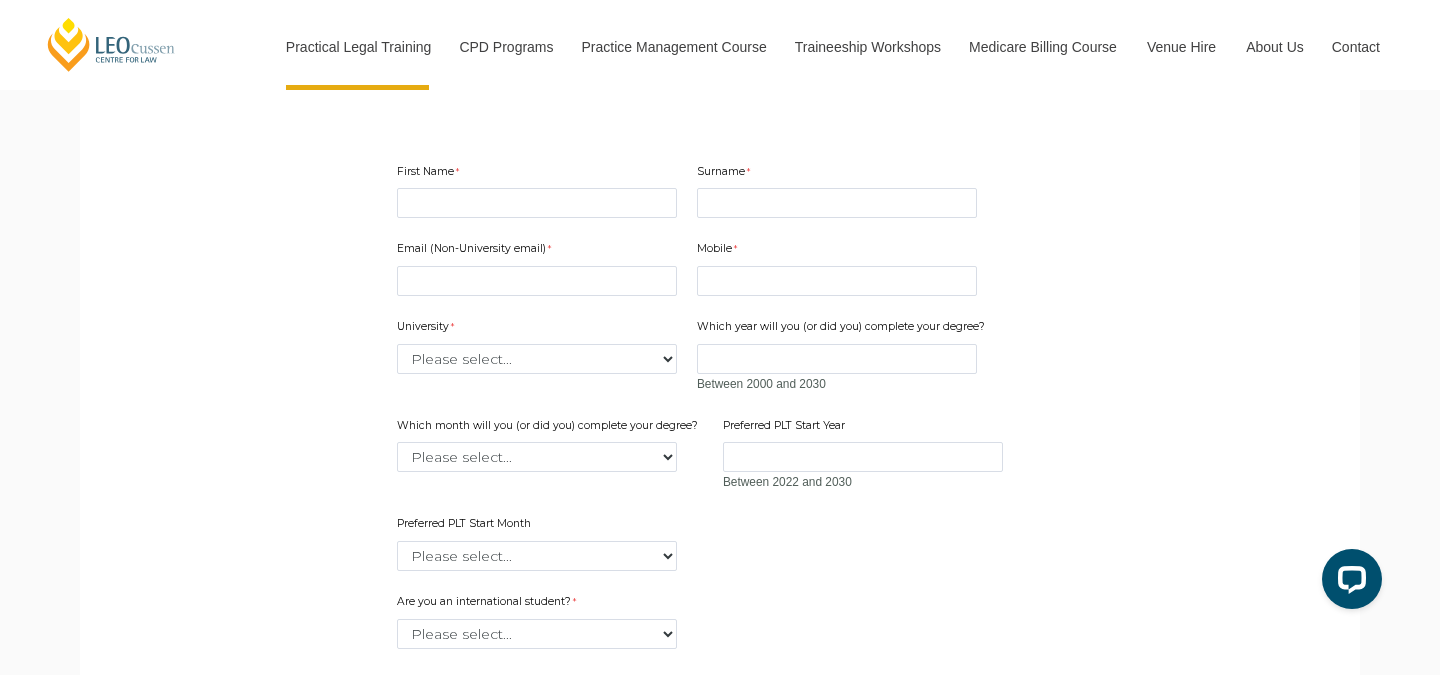 click on "First Name" at bounding box center (537, 191) 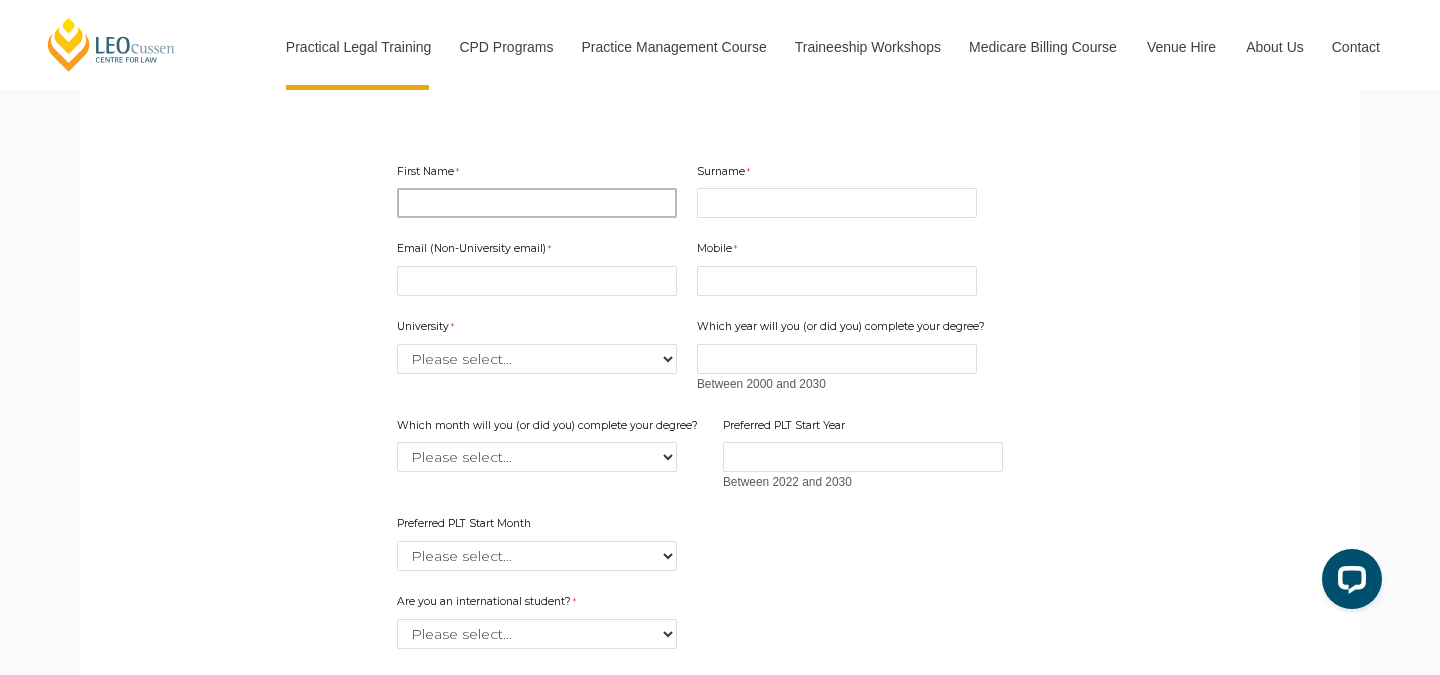 click on "First Name" at bounding box center [537, 203] 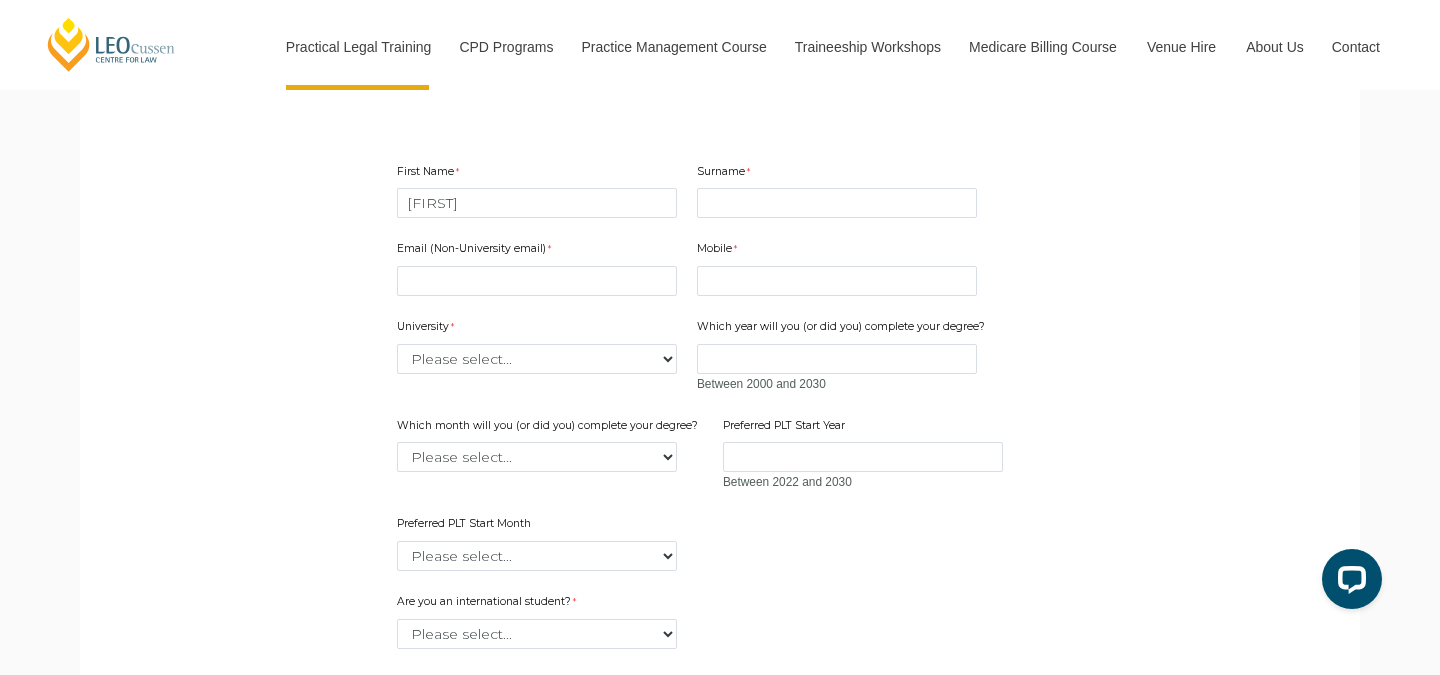 type on "Pittorino" 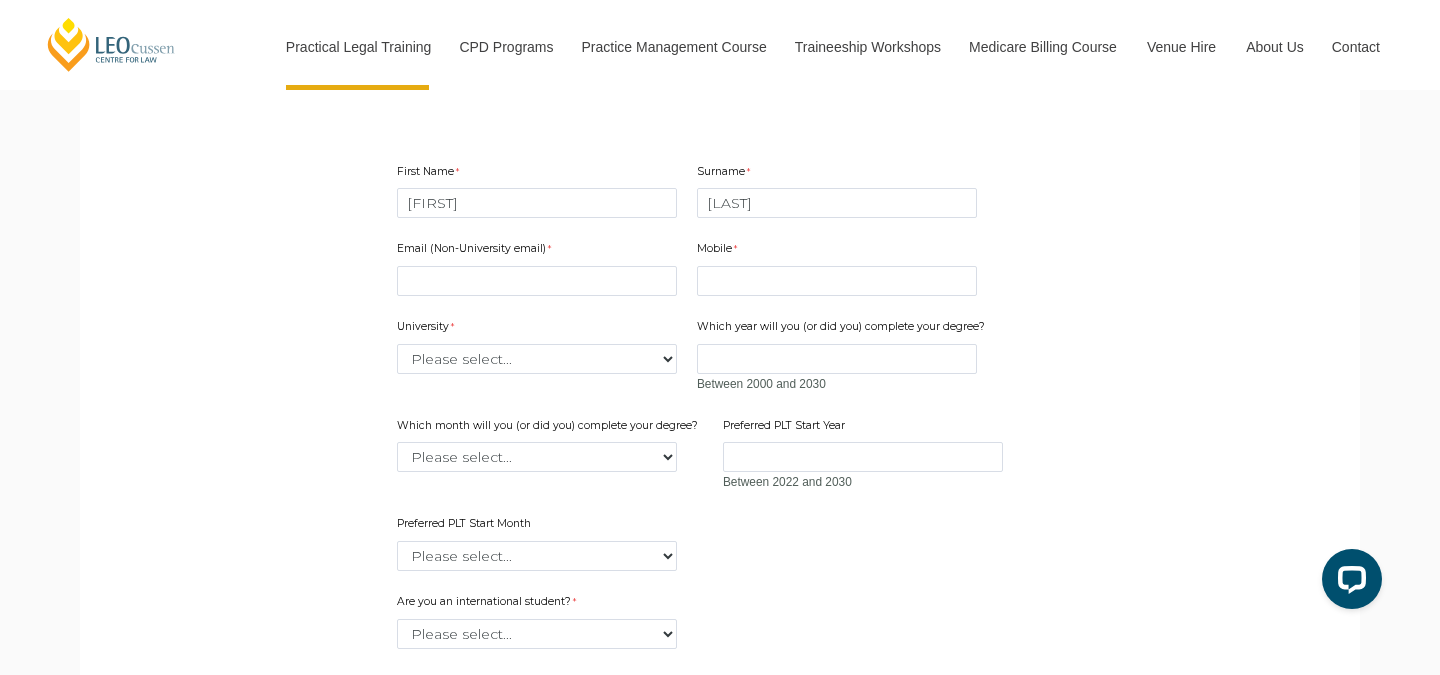 type on "pittorinosasha101@gmail.com" 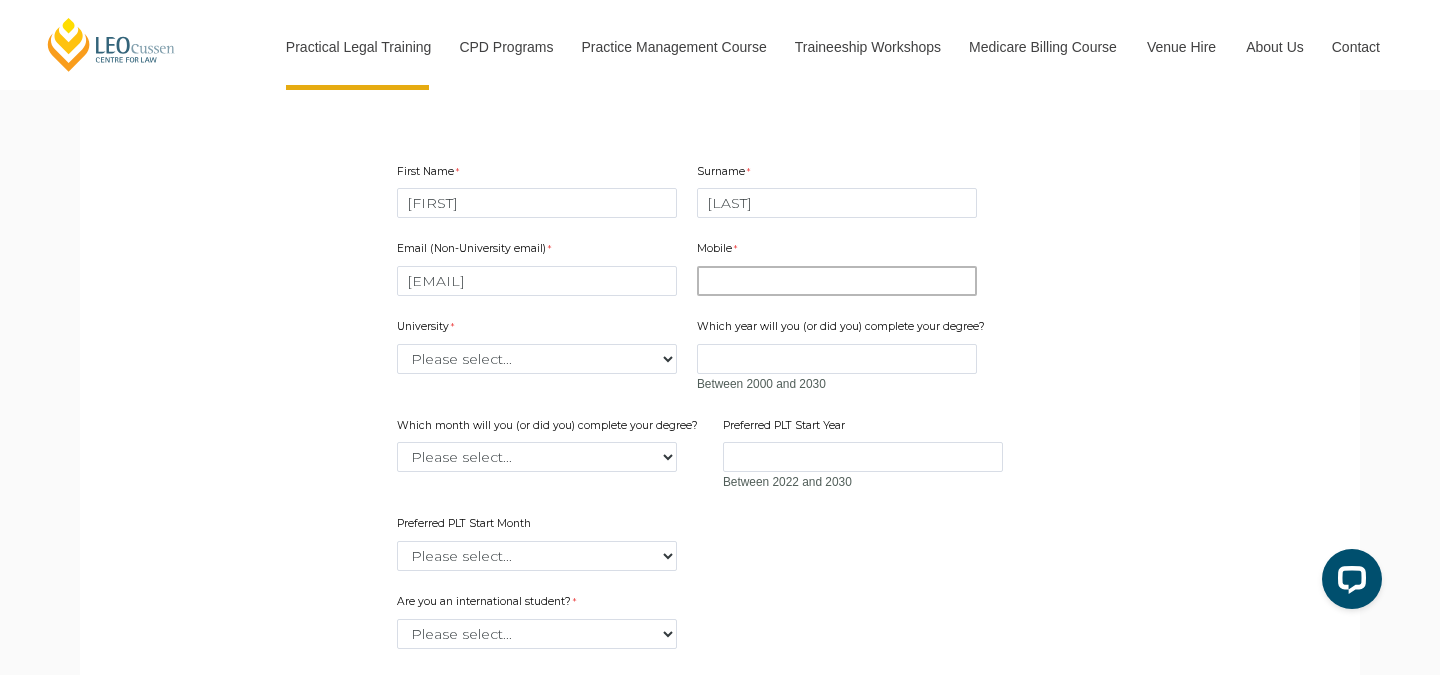 type on "0466593806" 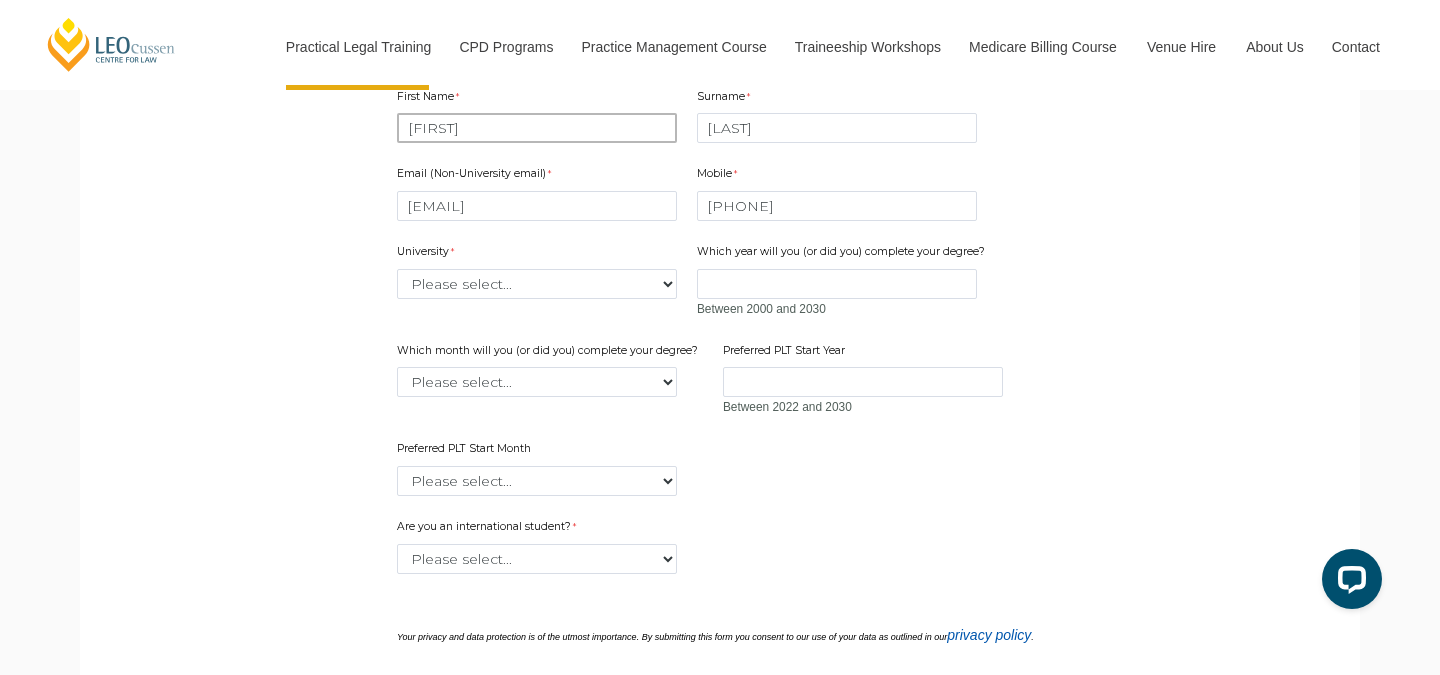 scroll, scrollTop: 653, scrollLeft: 0, axis: vertical 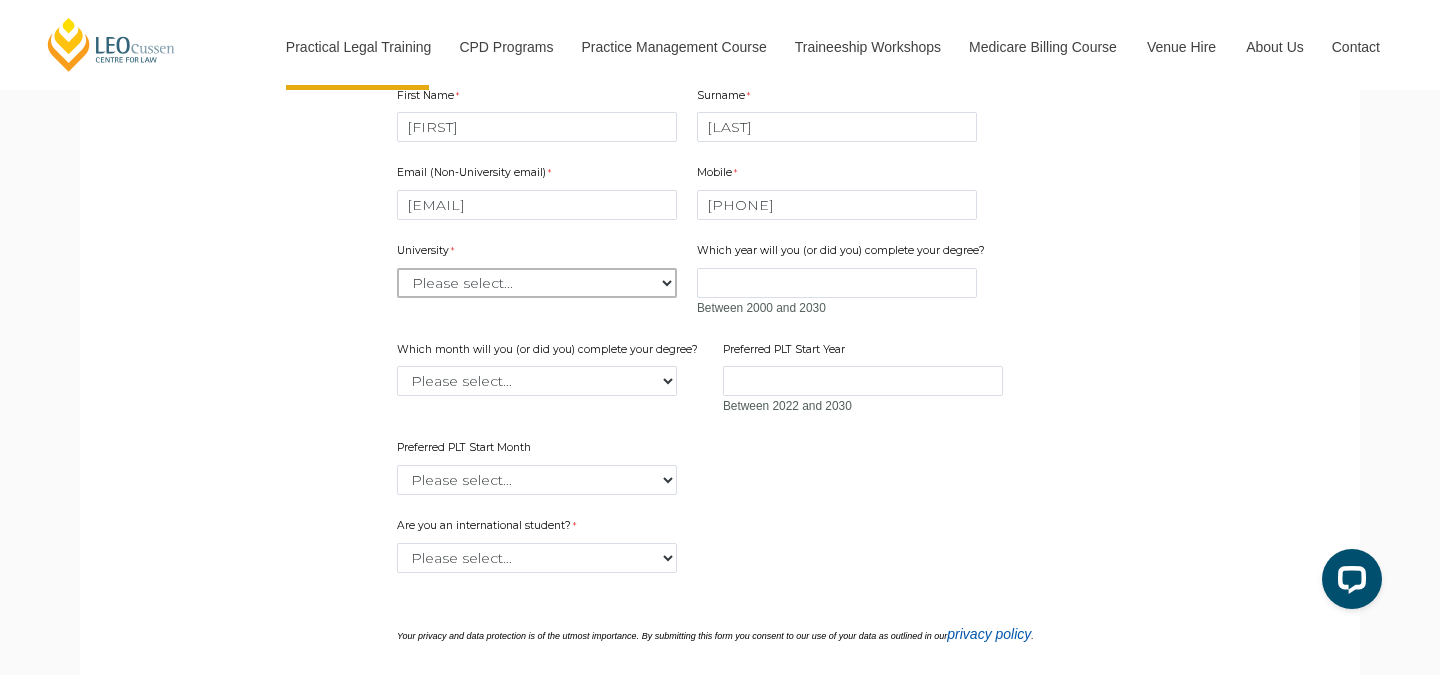 click on "Please select...   Australian Catholic University   Australian National University   Bond University   Central Queensland University   Charles Darwin University   Charles Sturt University   Curtin University   Deakin University   Edith Cowan University   Federation University   Flinders University   Griffith University   James Cook University   La Trobe University   Macquarie University   Monash University   Murdoch University   Queensland University of Technology   RMIT University   Southern Cross University   Swinburne University of Technology   Torrens University   University of Adelaide   University of Canberra   University of Divinity   University of Melbourne   University of New England   University of New South Wales   University of Newcastle   University of Notre Dame   University of Queensland   University of South Australia   University of Southern Queensland   University of Sydney   University of Tasmania   University of Technology Sydney   University of the Sunshine Coast       Victoria University" at bounding box center (537, 283) 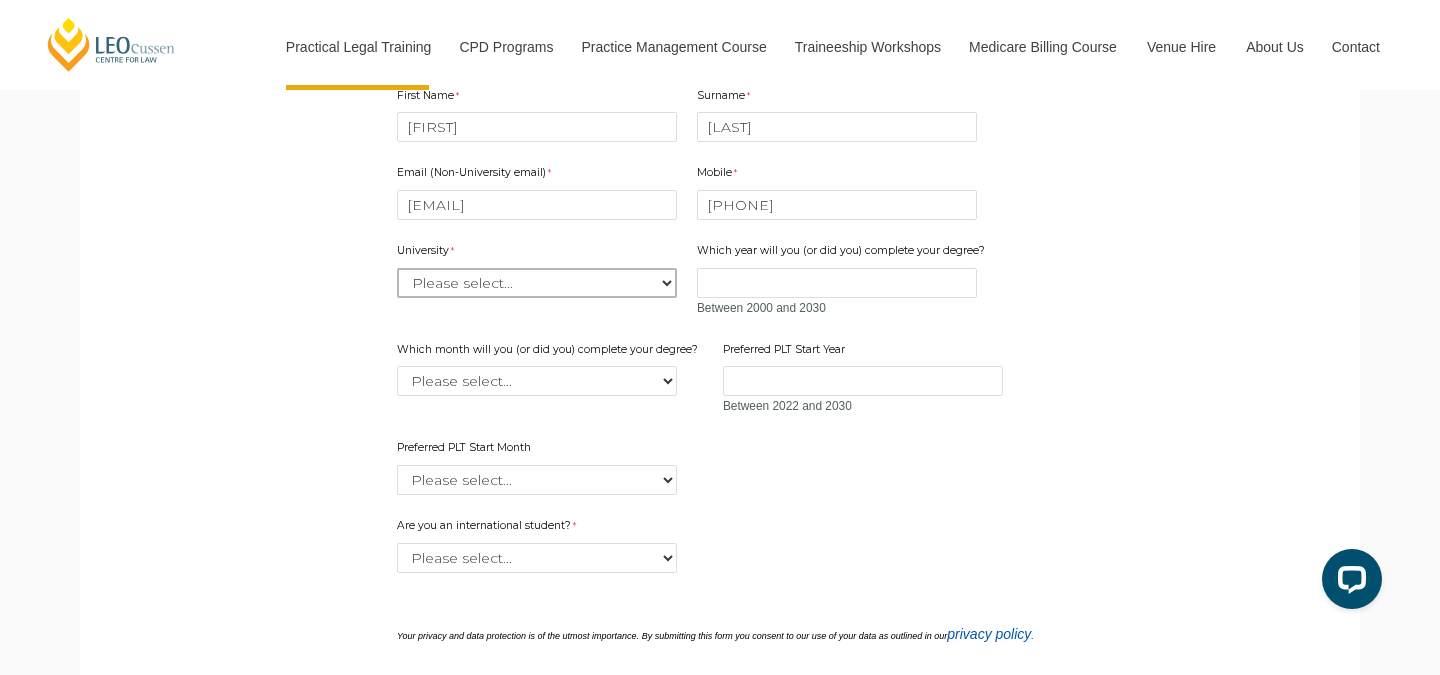 select on "tfa_2192" 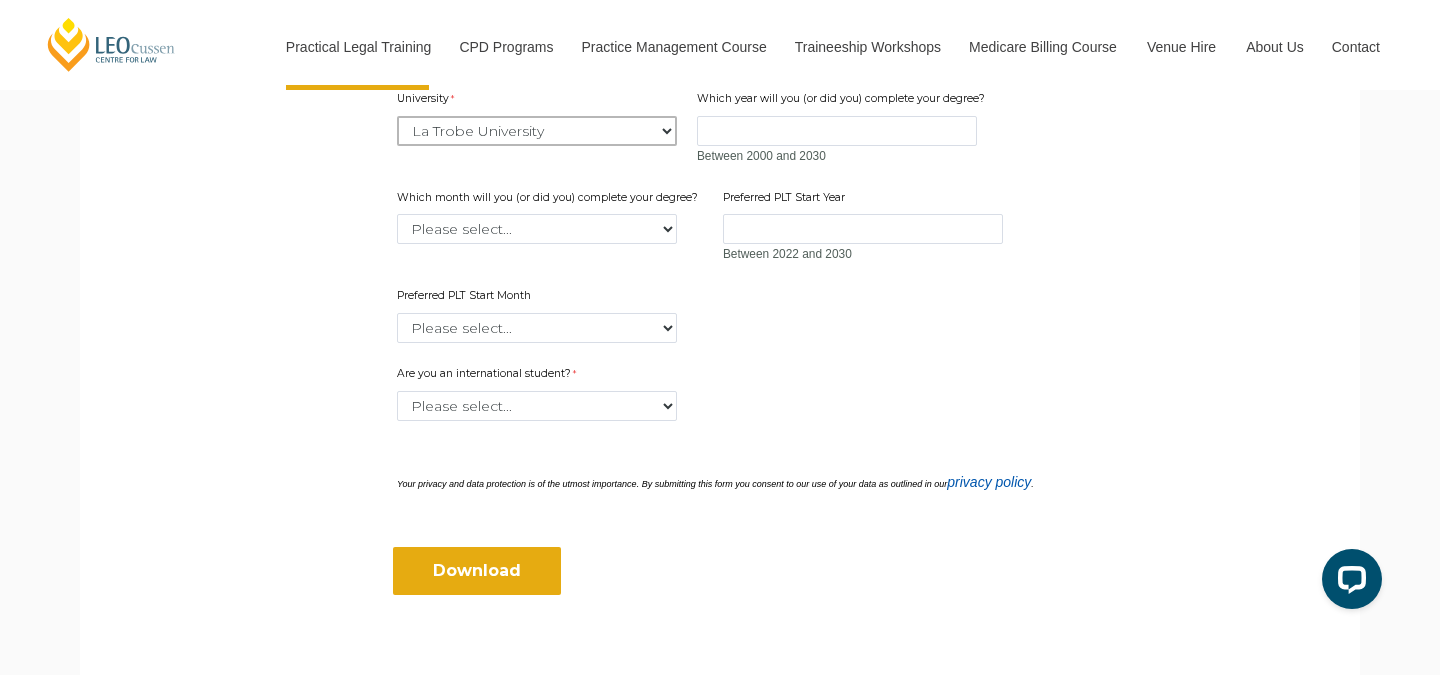 scroll, scrollTop: 814, scrollLeft: 0, axis: vertical 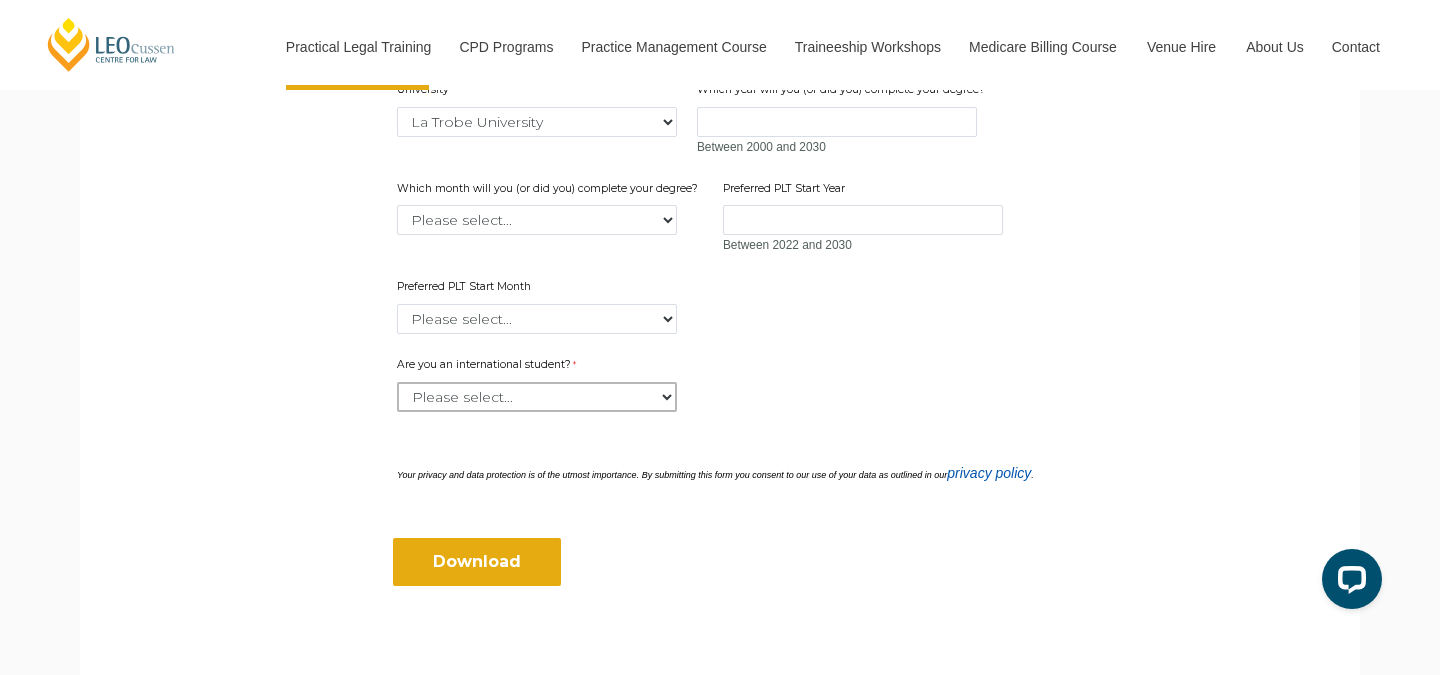 click on "Please select...   Yes   No" at bounding box center [537, 397] 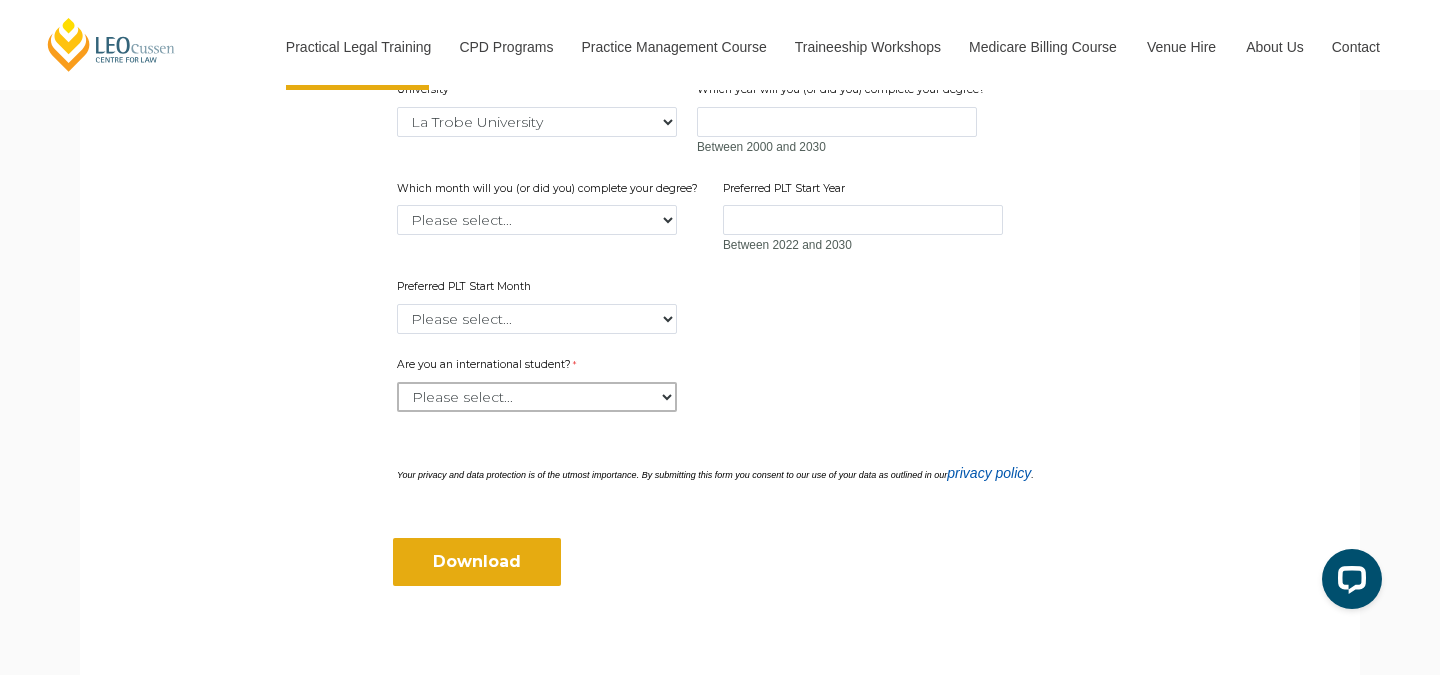 select on "tfa_60" 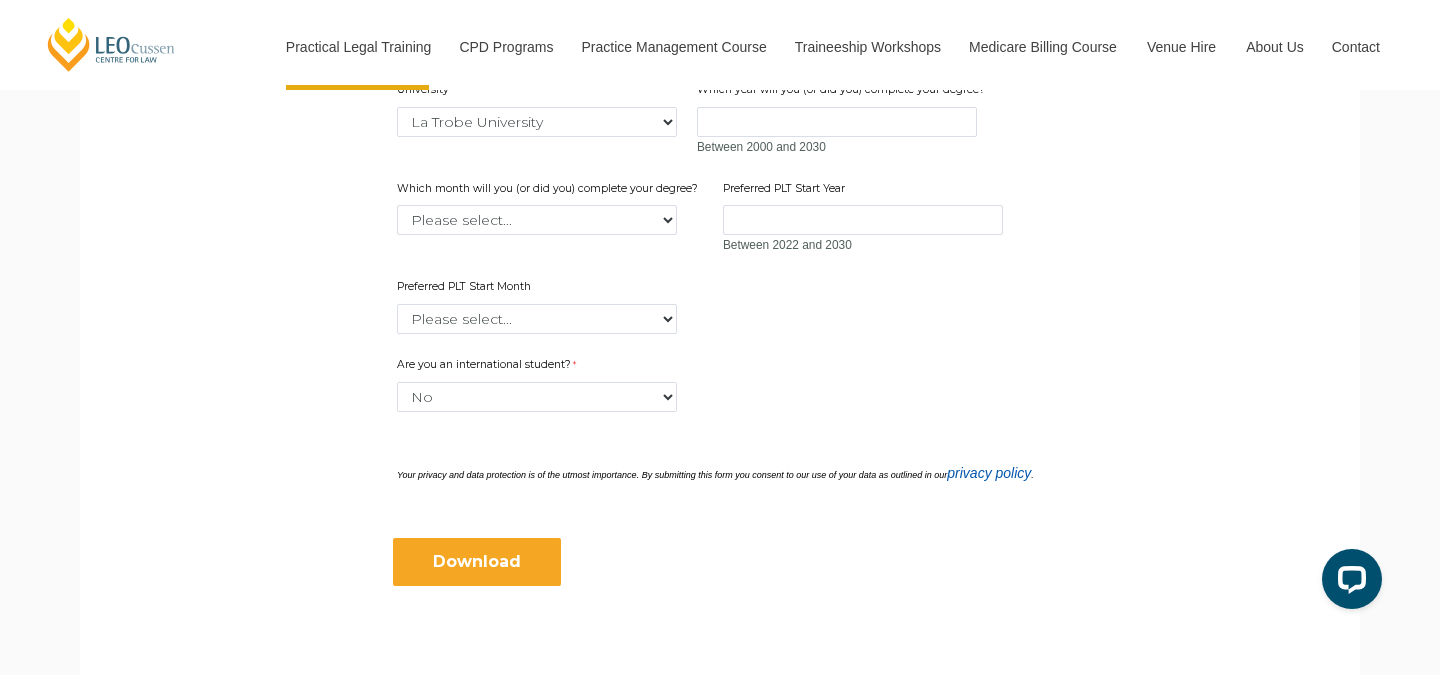 click on "Download" at bounding box center (477, 562) 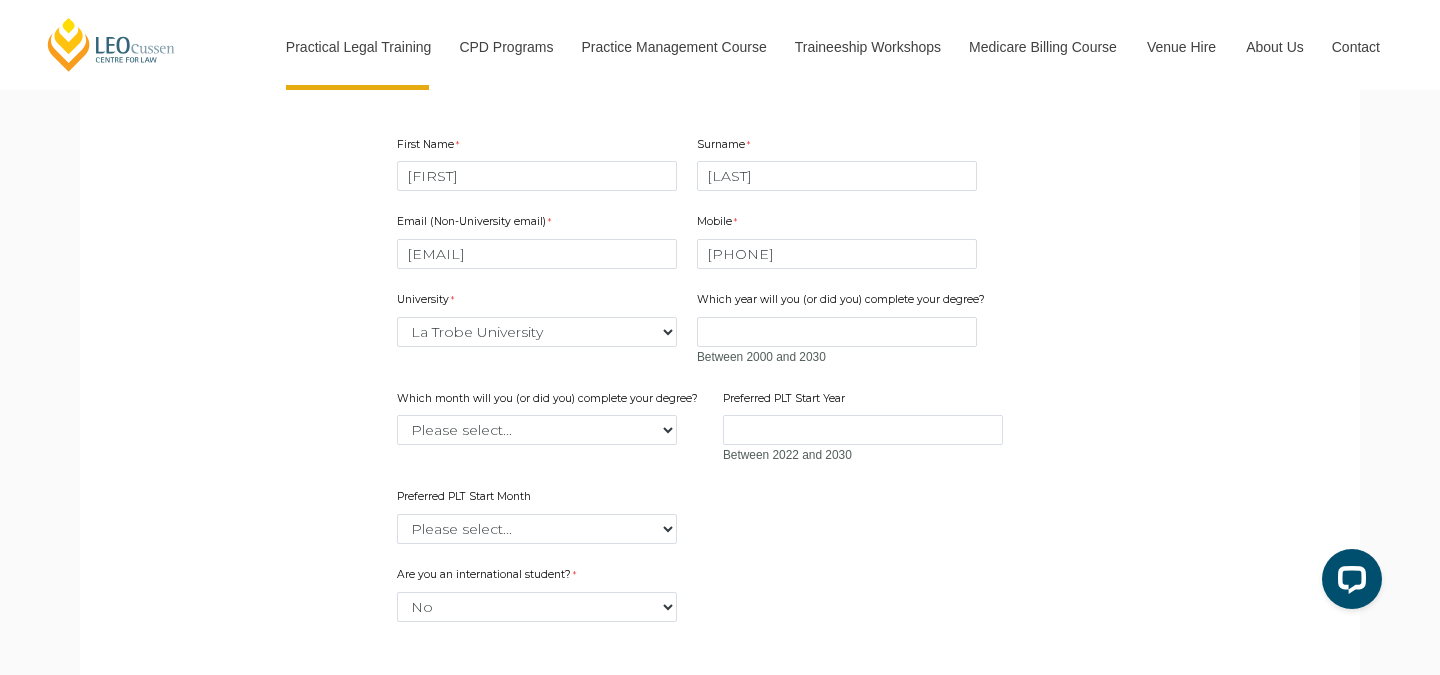 scroll, scrollTop: 572, scrollLeft: 0, axis: vertical 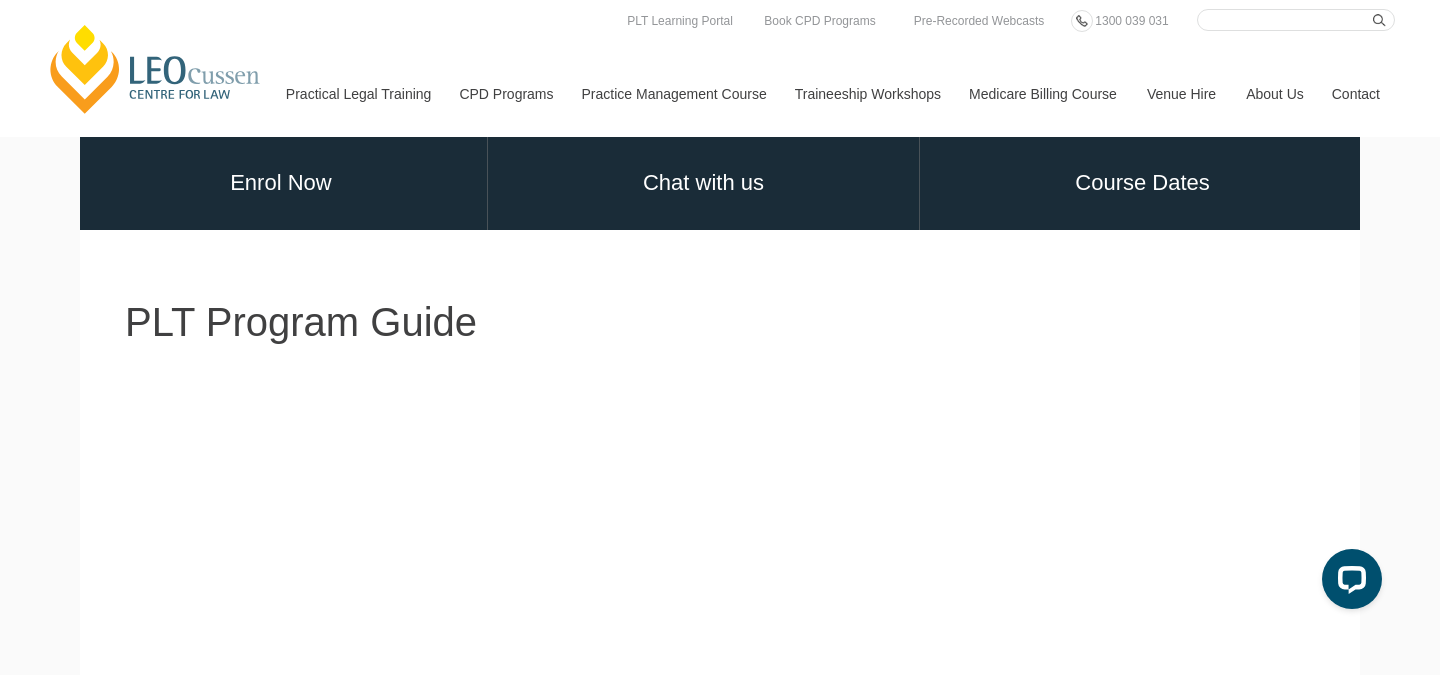 click on "PLT Program Guide" at bounding box center [720, 322] 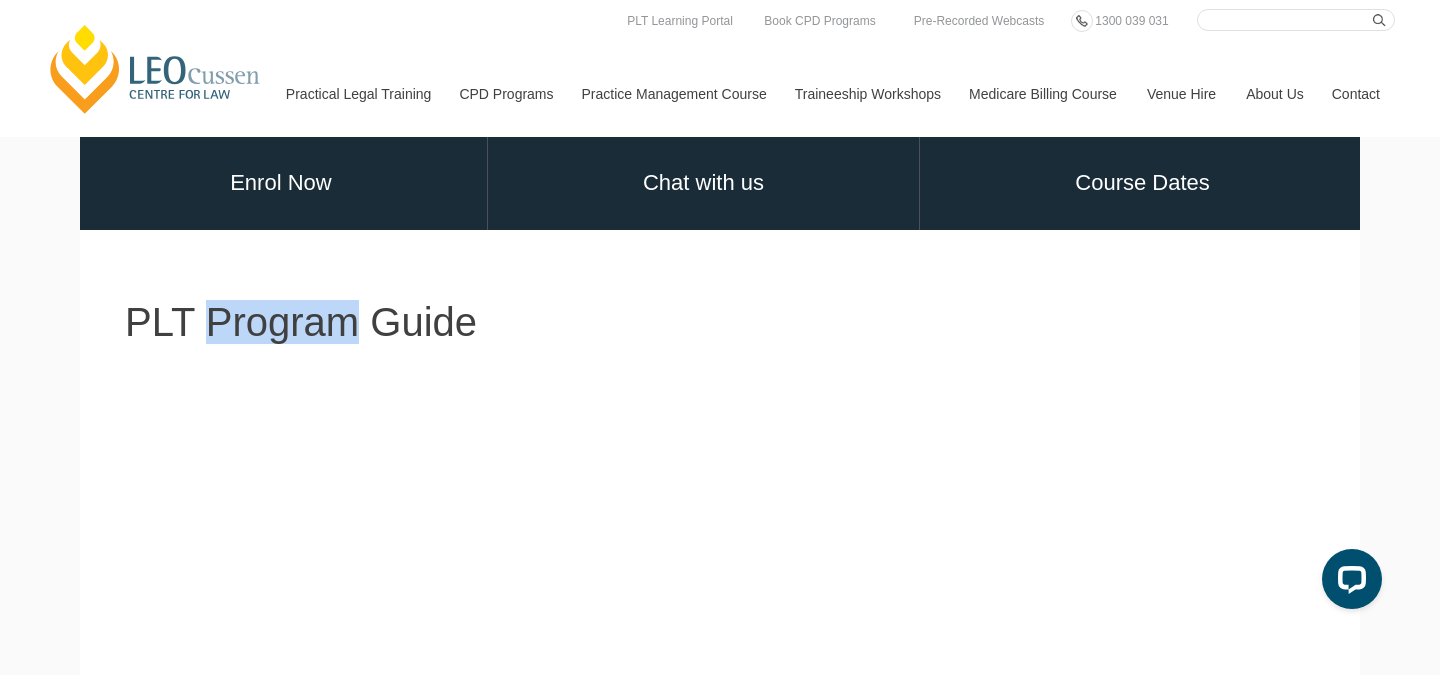 click on "PLT Program Guide" at bounding box center [720, 322] 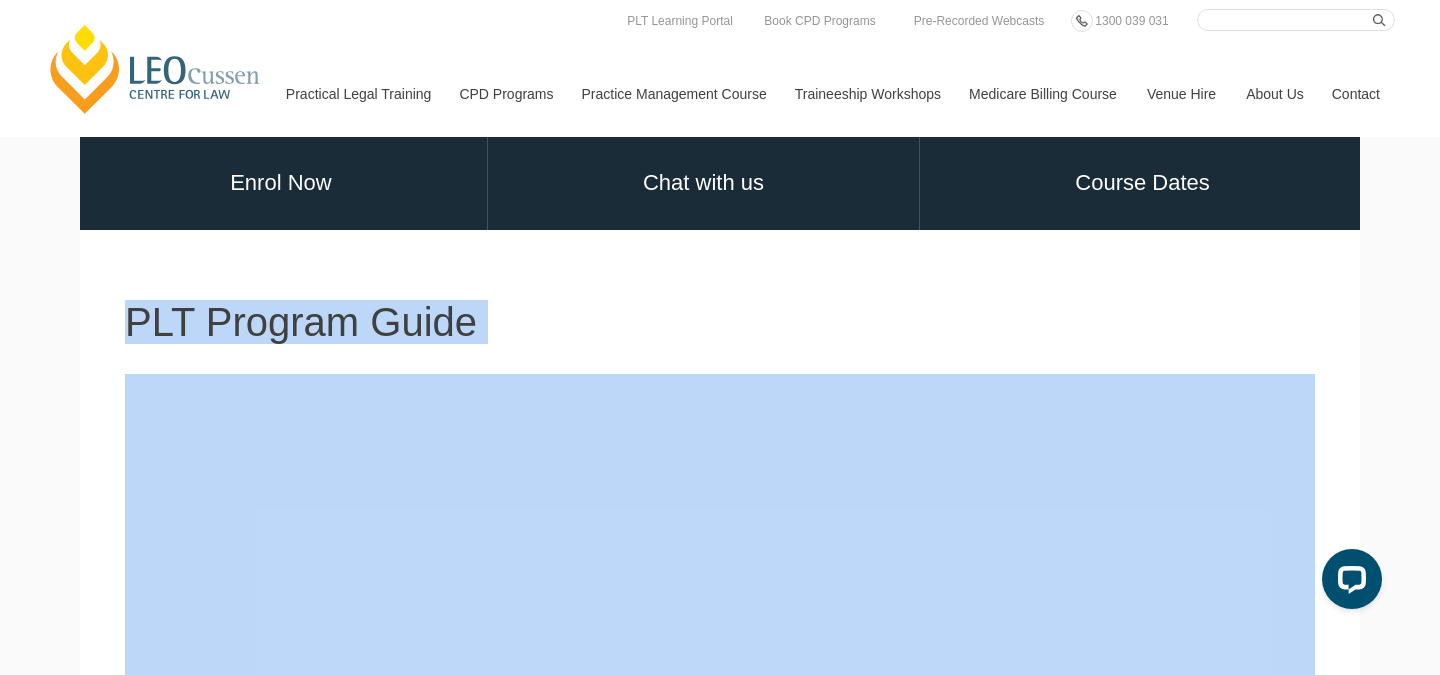 click on "PLT Program Guide" at bounding box center [720, 322] 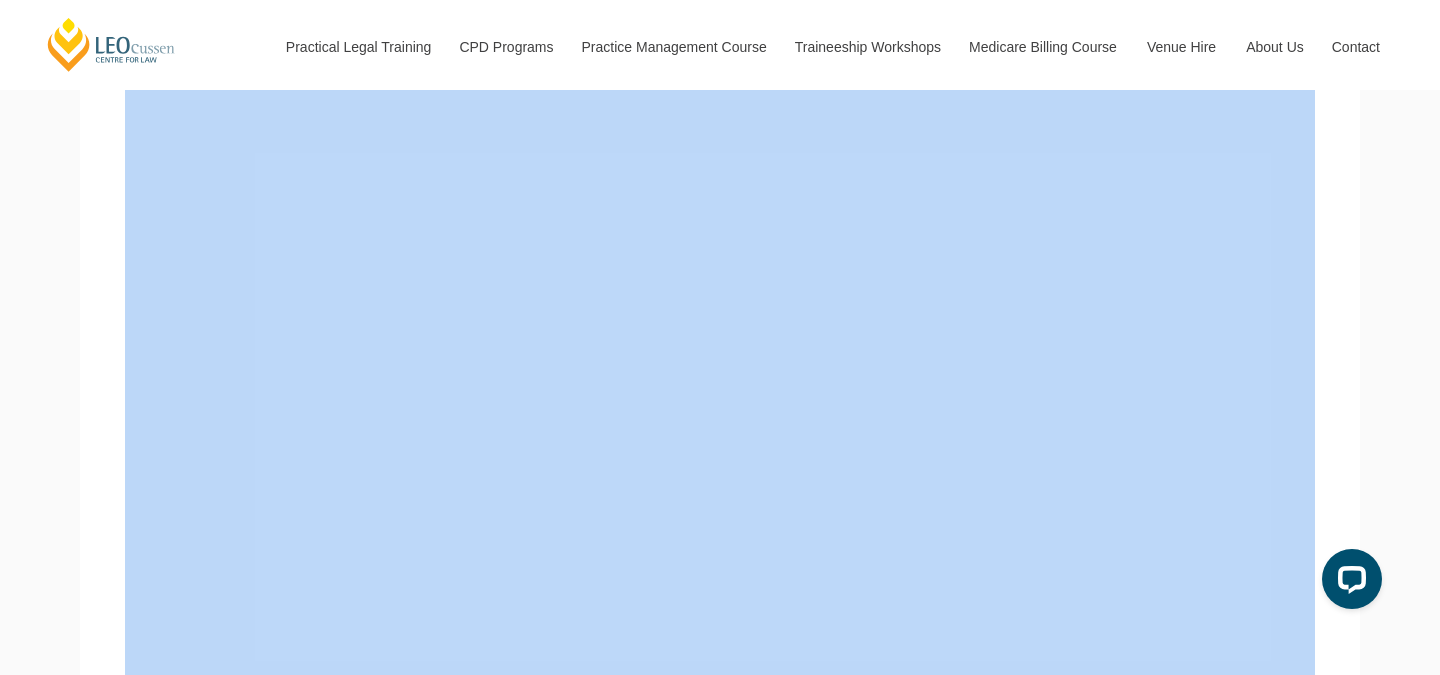 scroll, scrollTop: 628, scrollLeft: 0, axis: vertical 